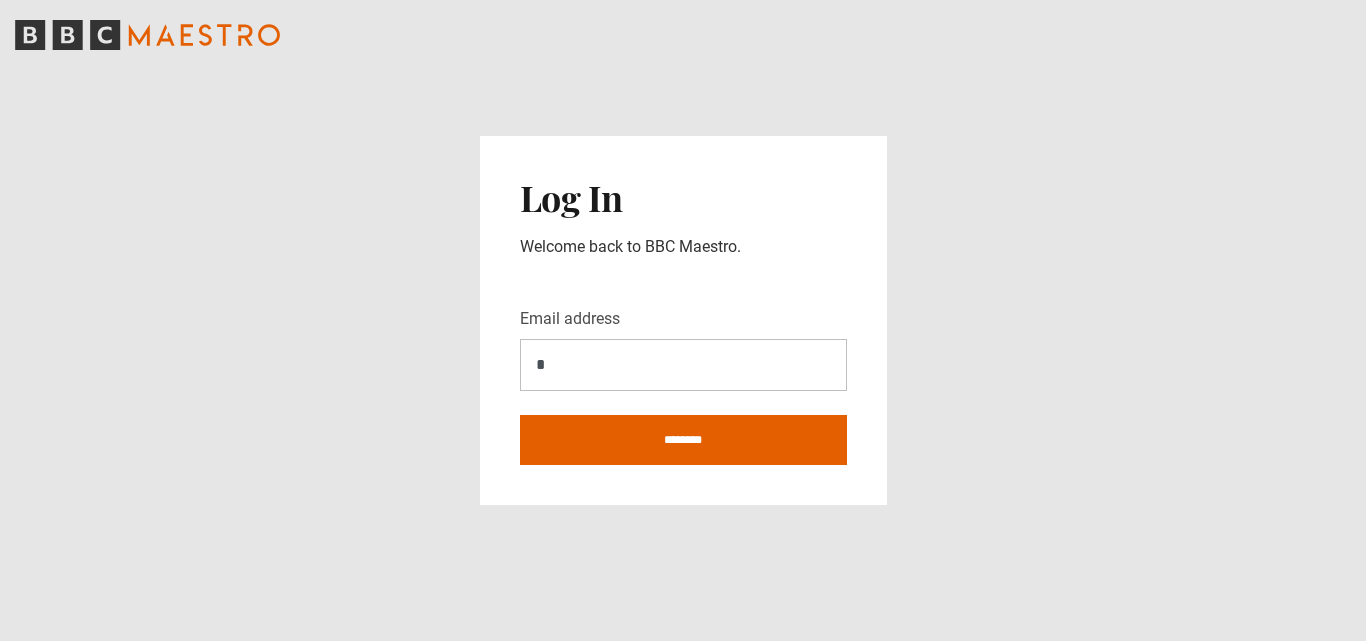 scroll, scrollTop: 0, scrollLeft: 0, axis: both 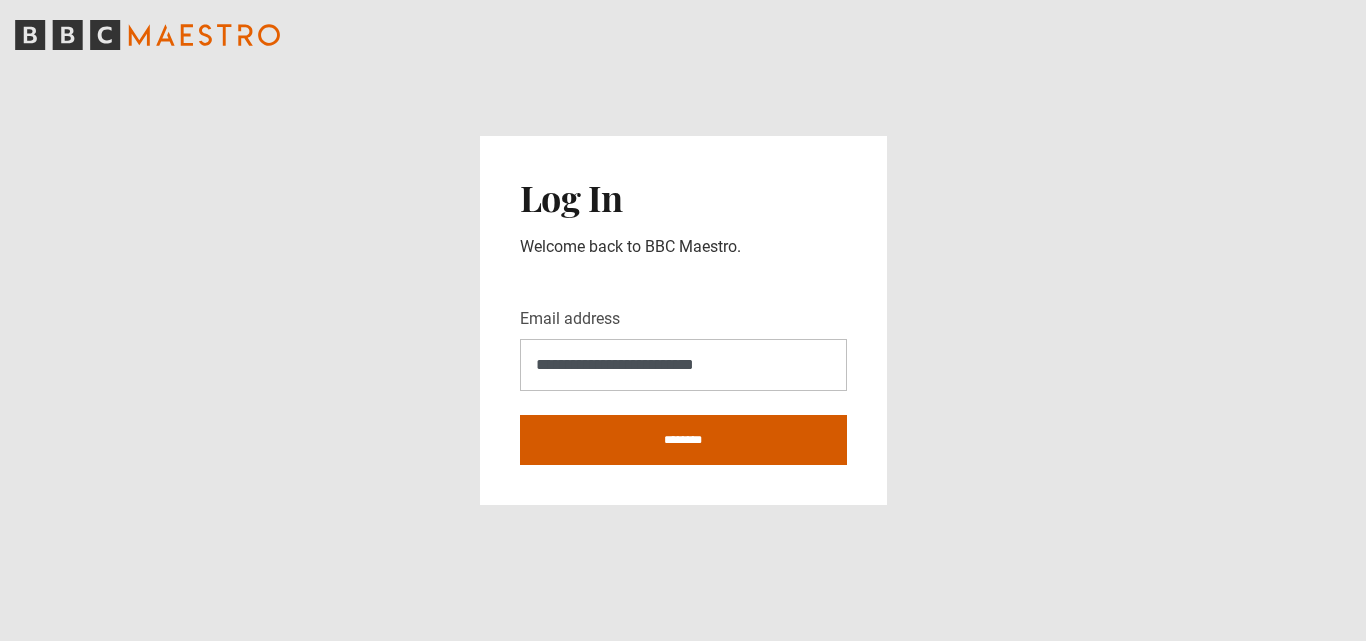 click on "********" at bounding box center [683, 440] 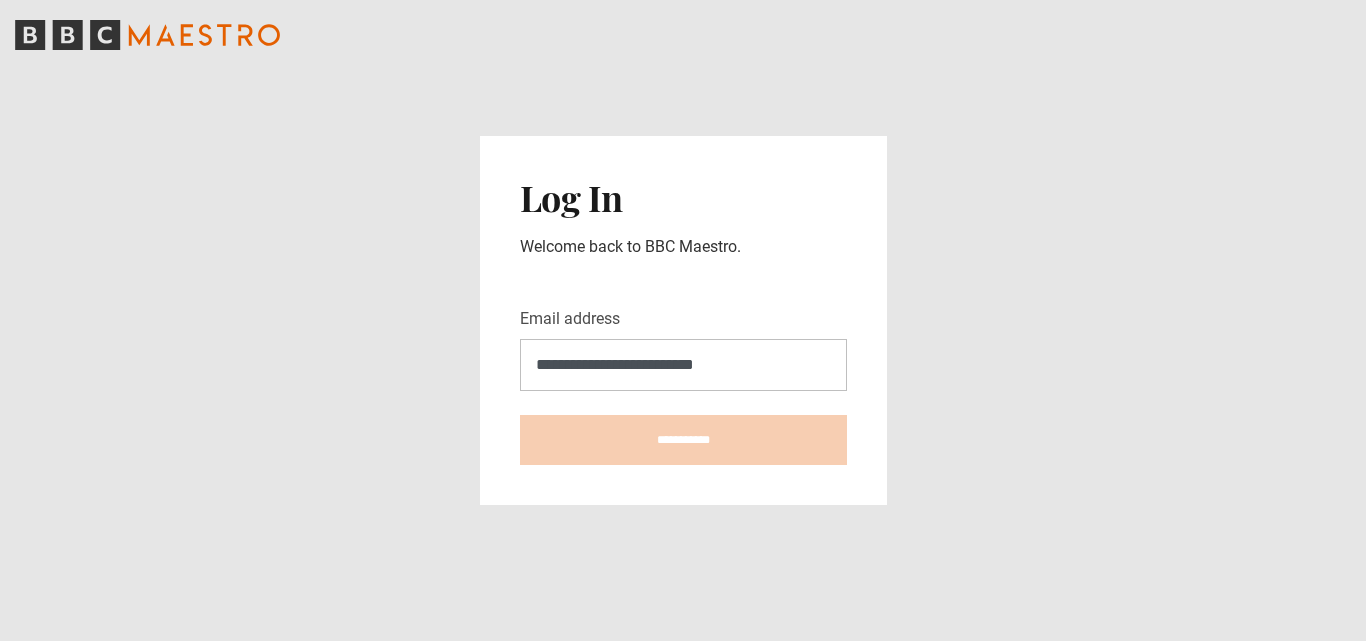 type on "**********" 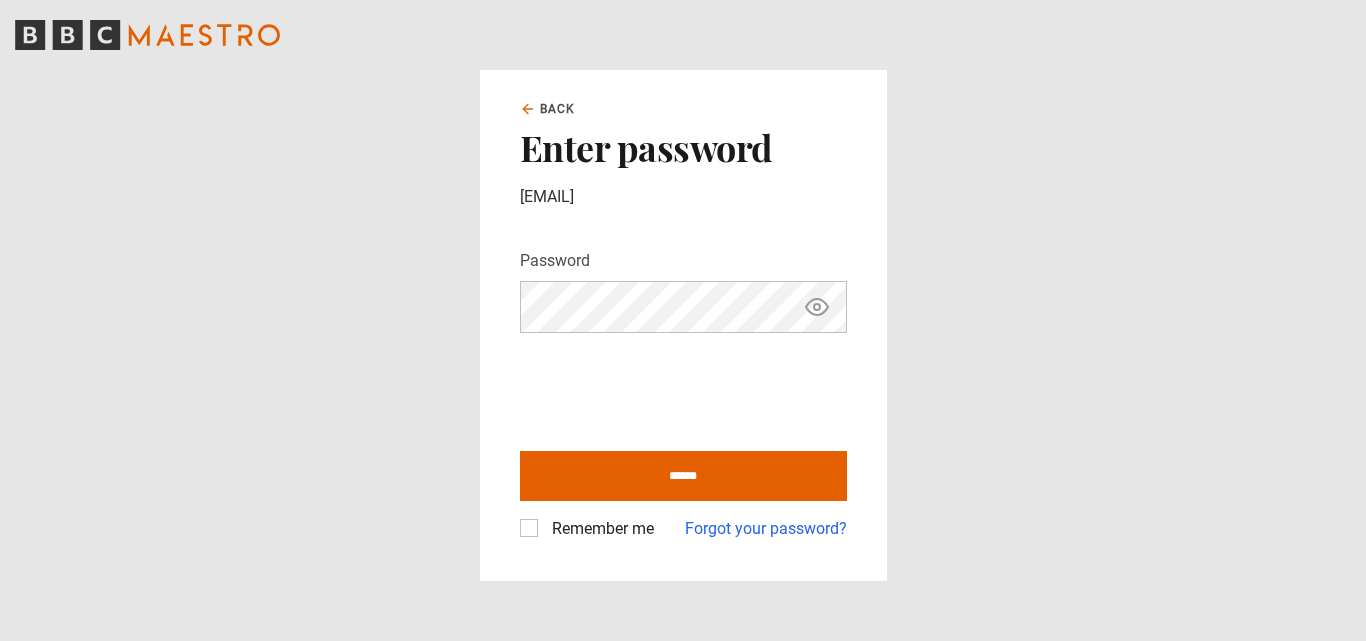 scroll, scrollTop: 0, scrollLeft: 0, axis: both 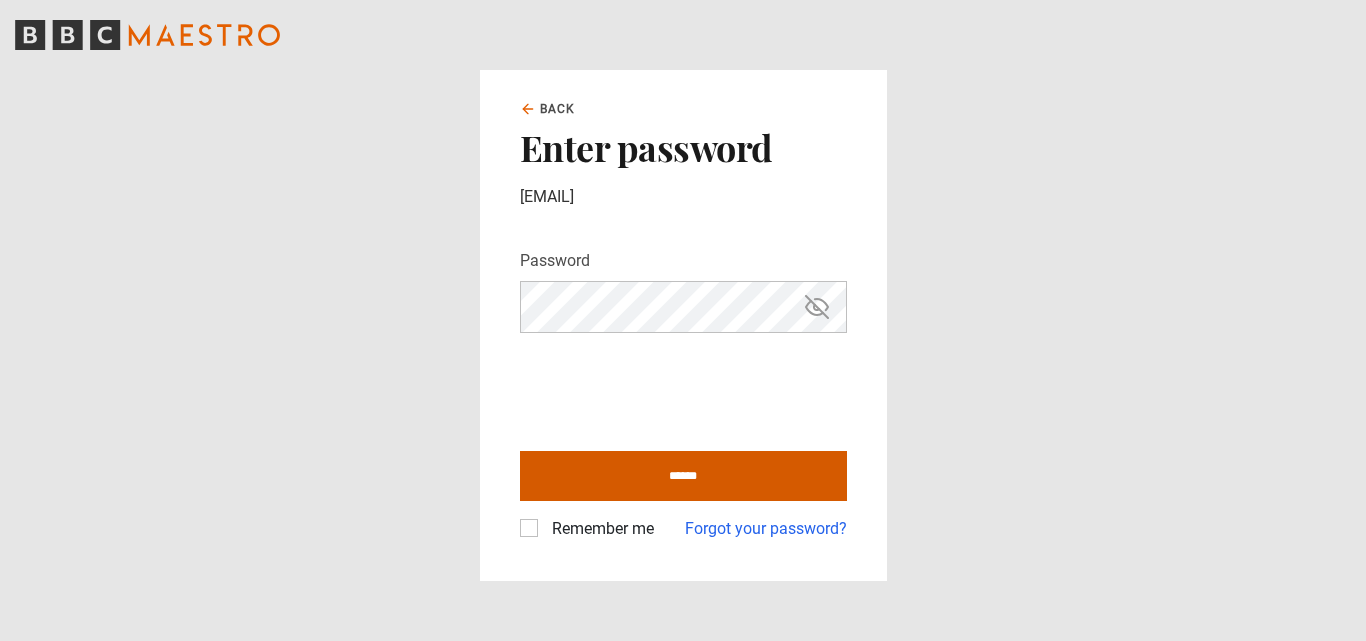 click on "******" at bounding box center (683, 476) 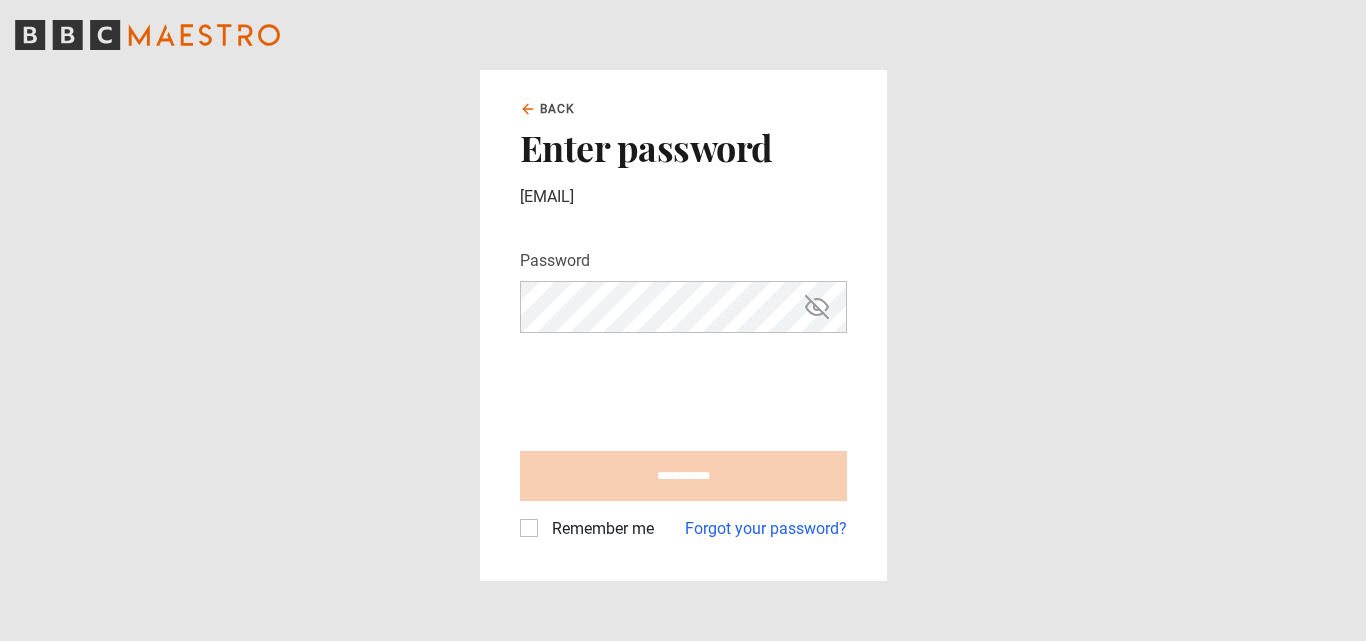 type on "**********" 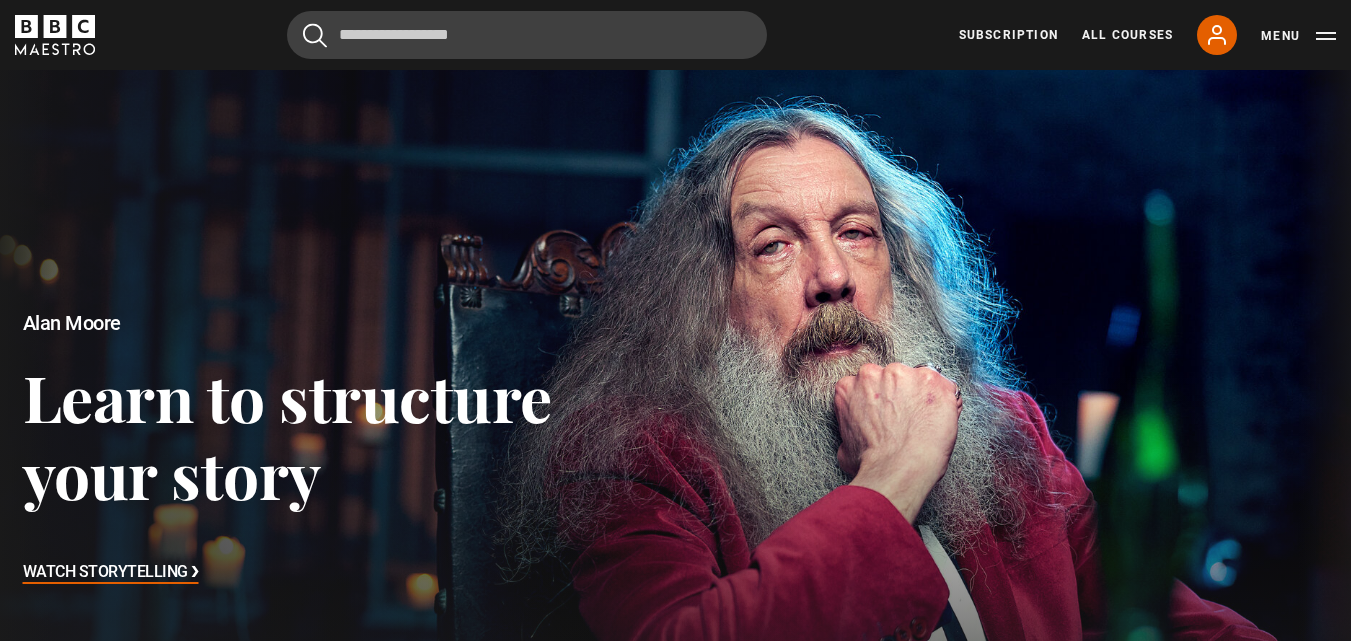 scroll, scrollTop: 0, scrollLeft: 0, axis: both 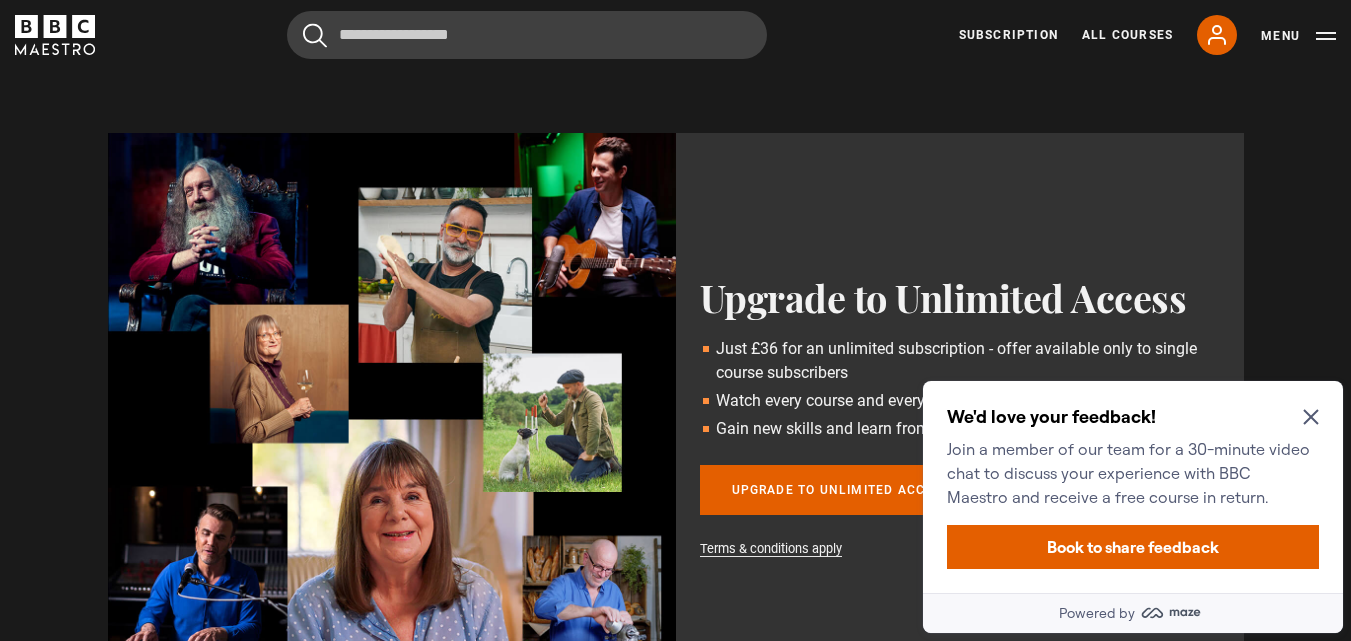 click on "We'd love your feedback!" at bounding box center (1129, 417) 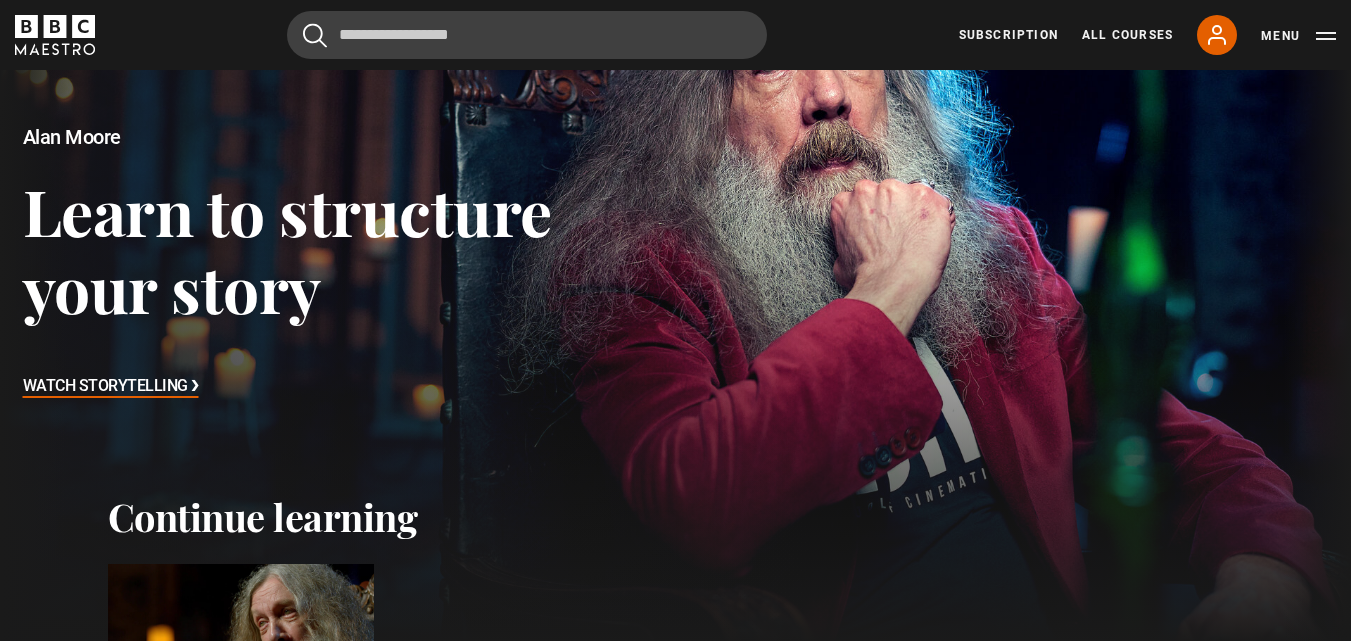 scroll, scrollTop: 0, scrollLeft: 0, axis: both 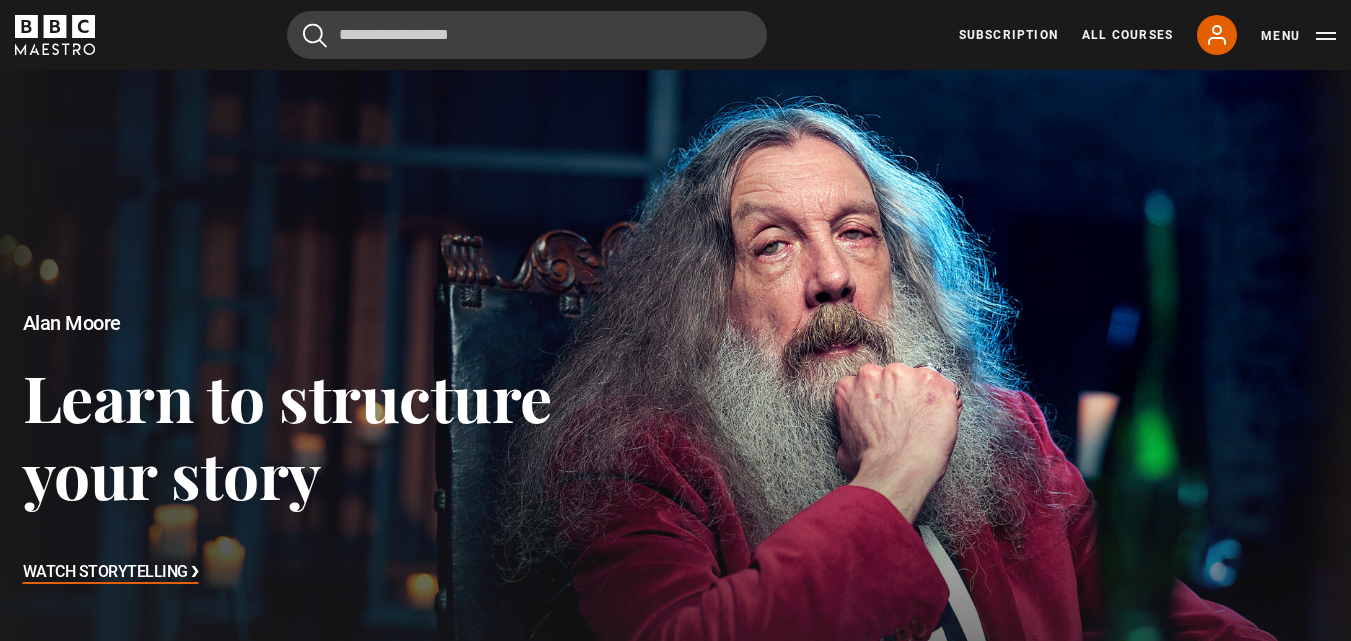 click on "Learn to structure your story" at bounding box center (349, 435) 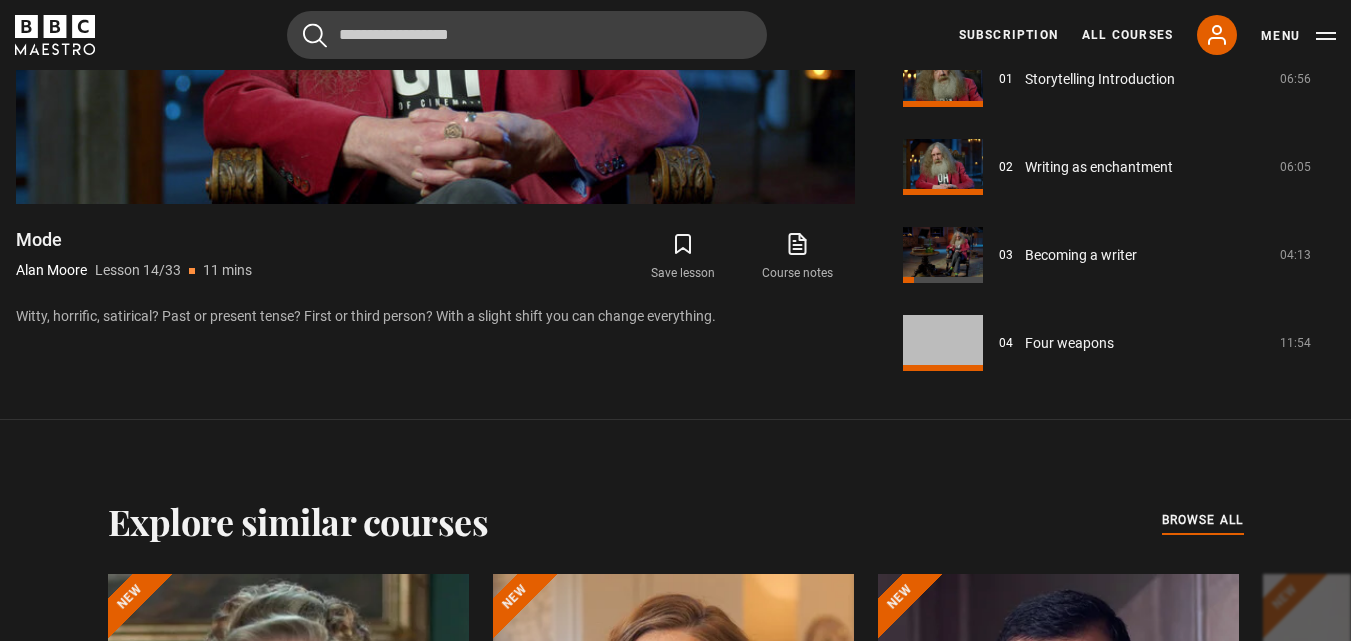 scroll, scrollTop: 904, scrollLeft: 0, axis: vertical 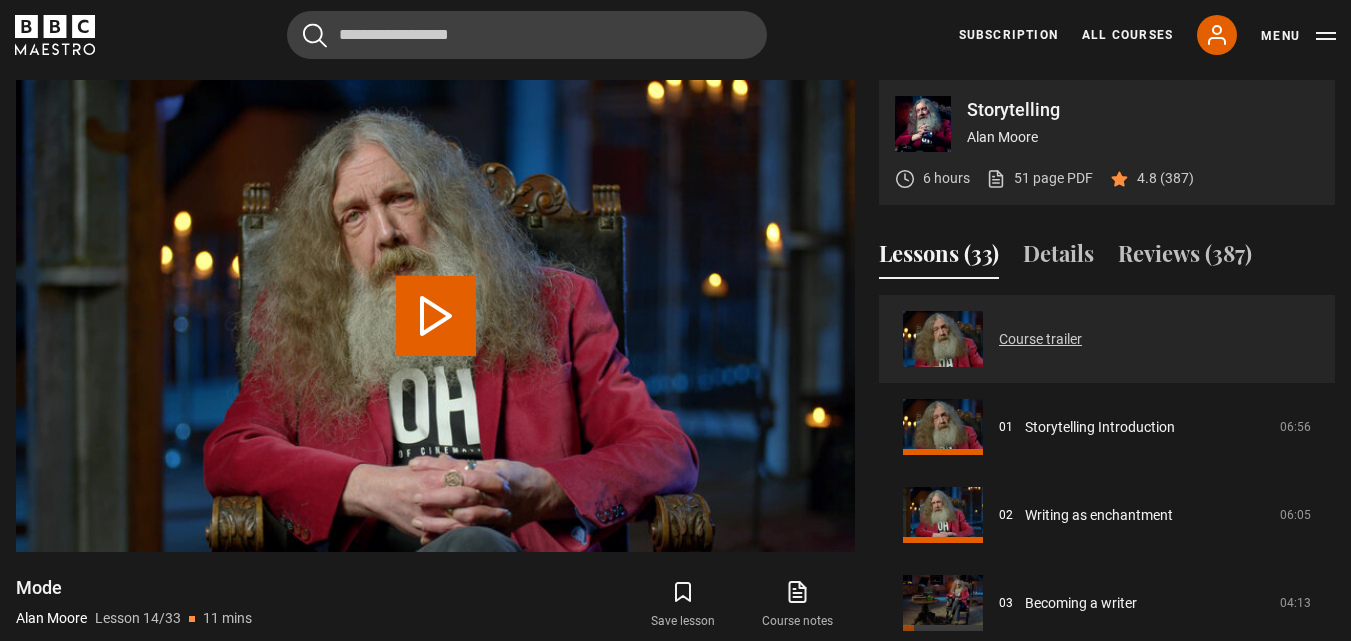click on "Course trailer" at bounding box center [1040, 339] 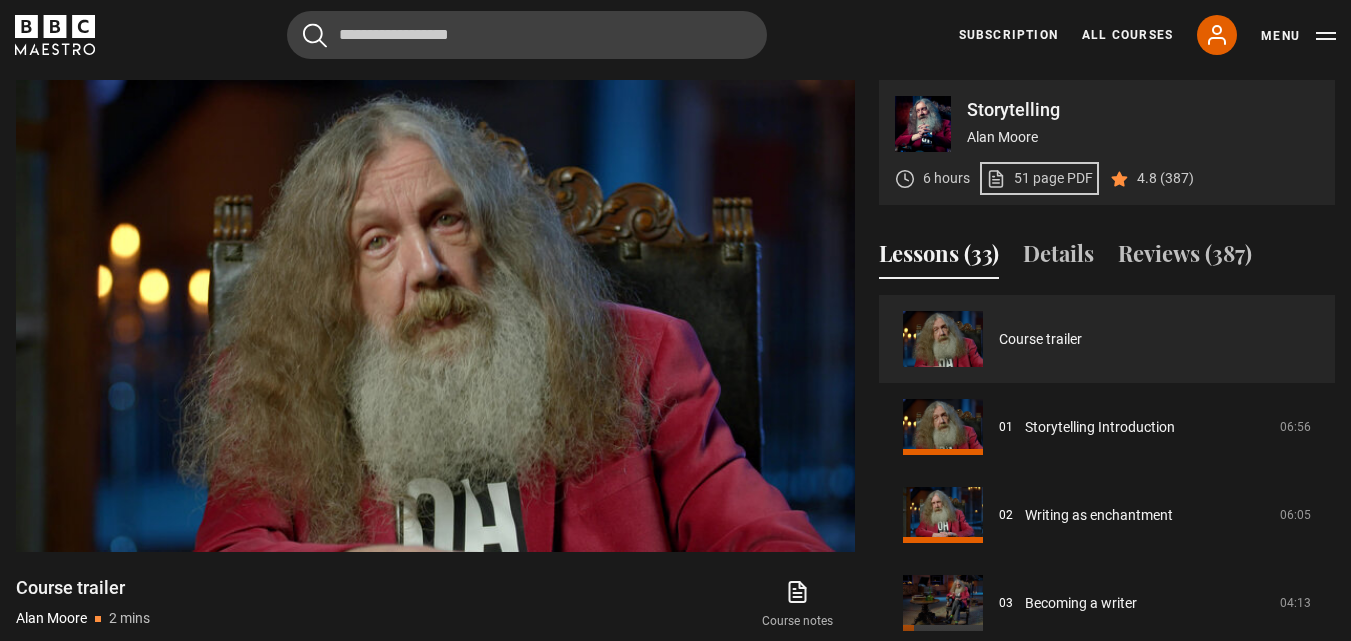 scroll, scrollTop: 804, scrollLeft: 0, axis: vertical 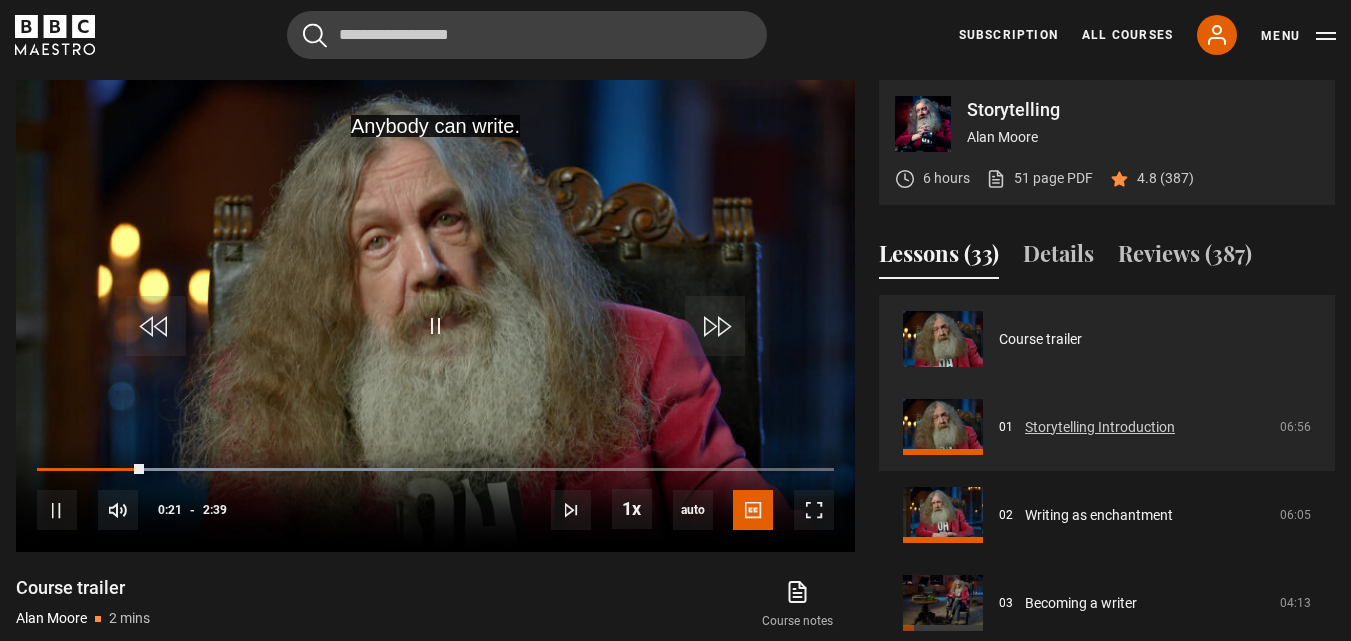 click on "Storytelling Introduction" at bounding box center (1100, 427) 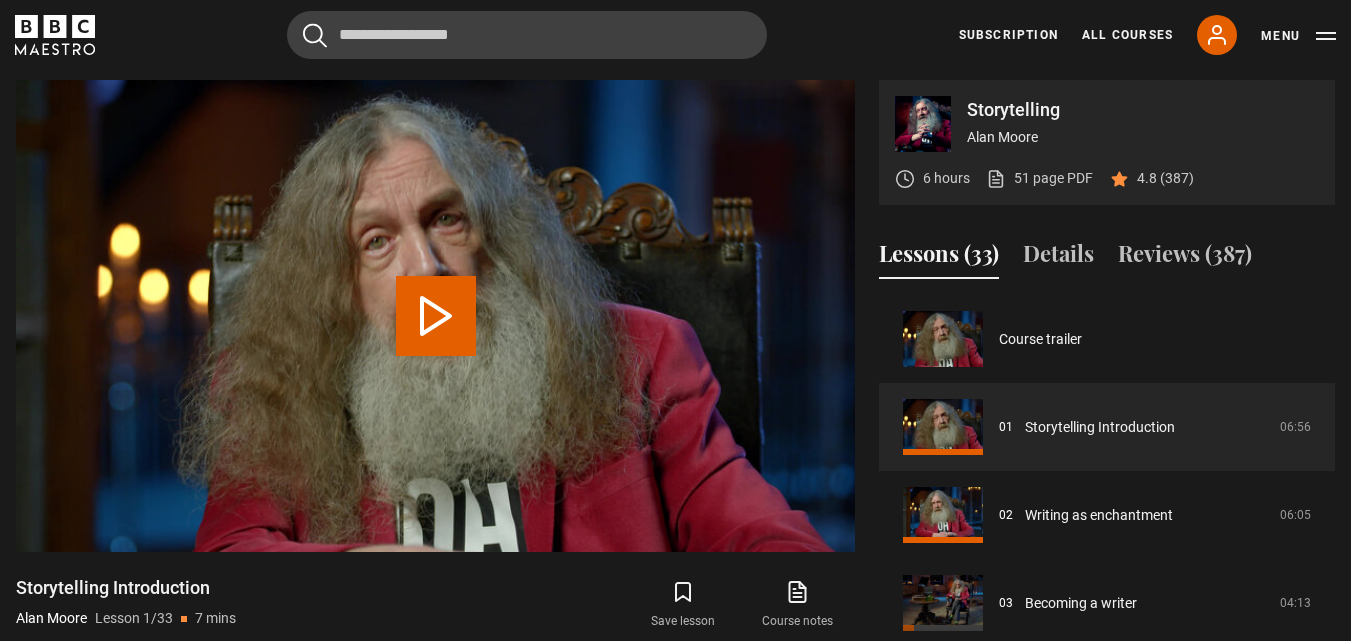 scroll, scrollTop: 804, scrollLeft: 0, axis: vertical 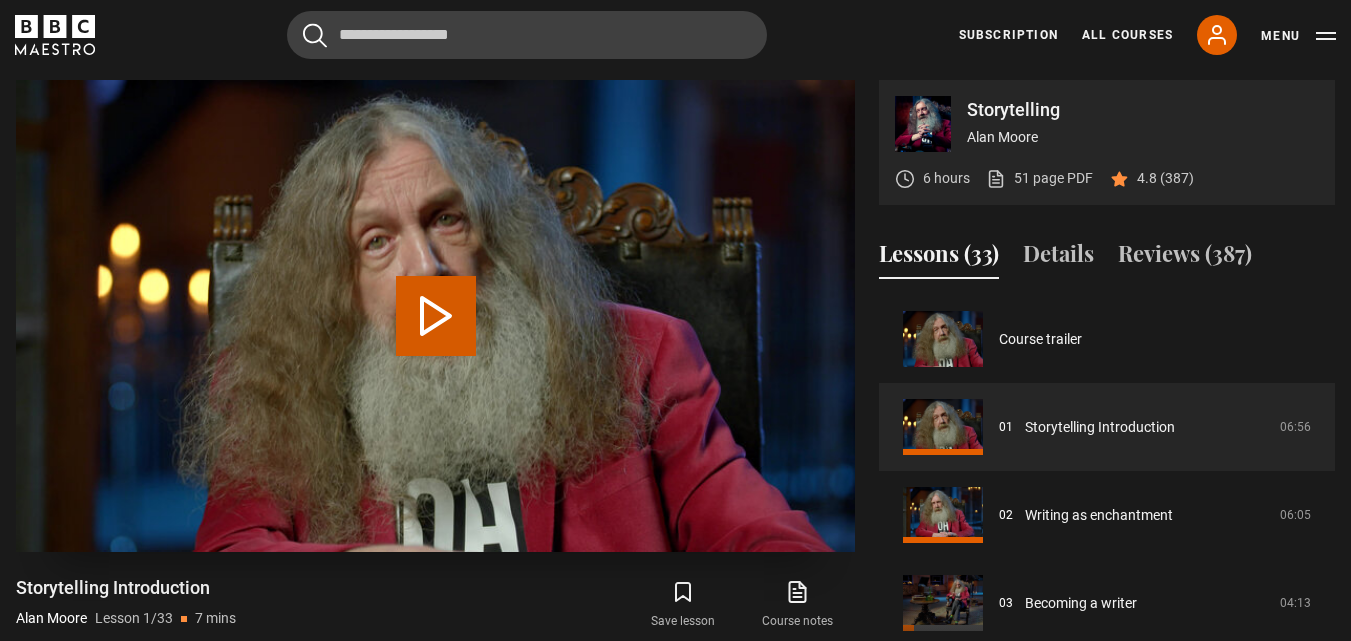 drag, startPoint x: 459, startPoint y: 314, endPoint x: 634, endPoint y: 443, distance: 217.40746 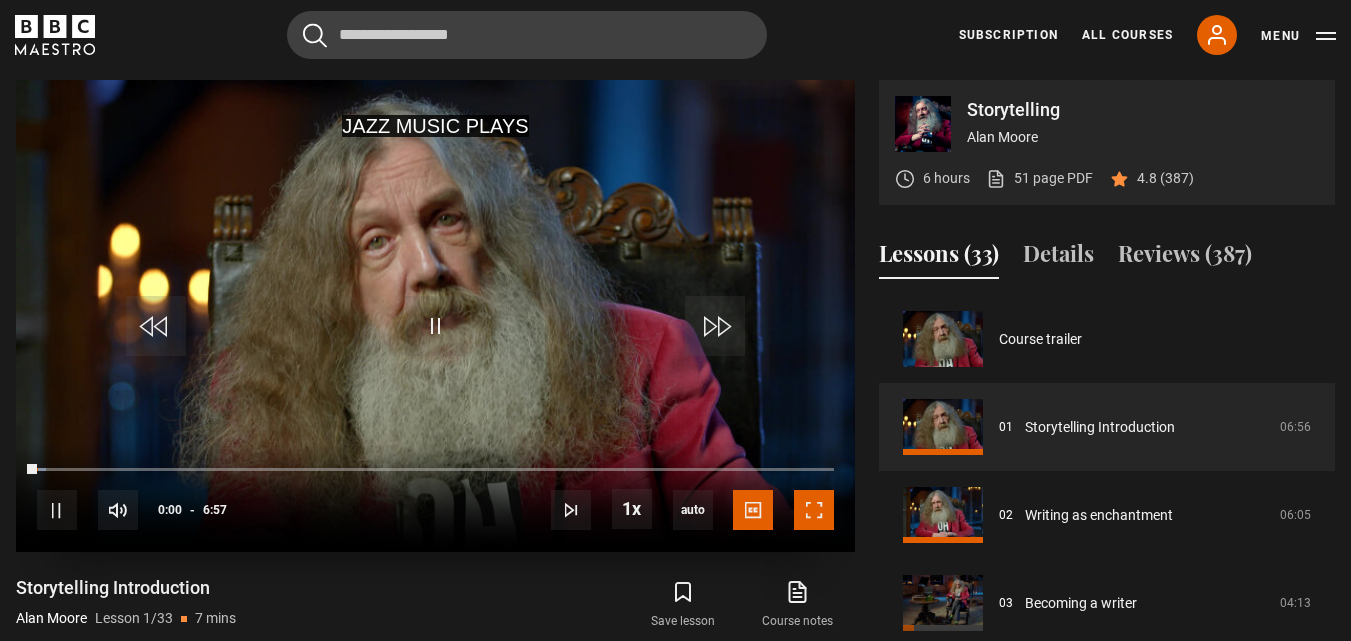 drag, startPoint x: 806, startPoint y: 513, endPoint x: 1061, endPoint y: 481, distance: 257 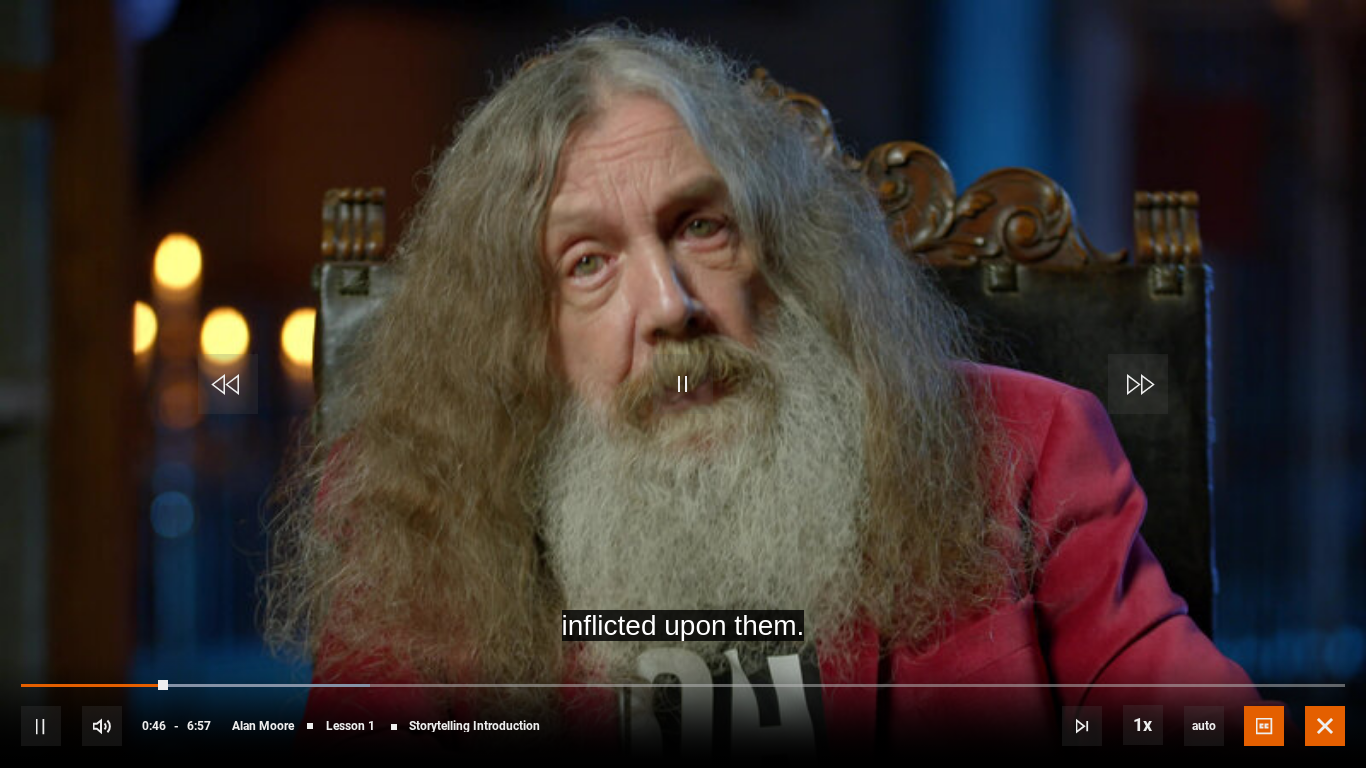 click at bounding box center (1325, 726) 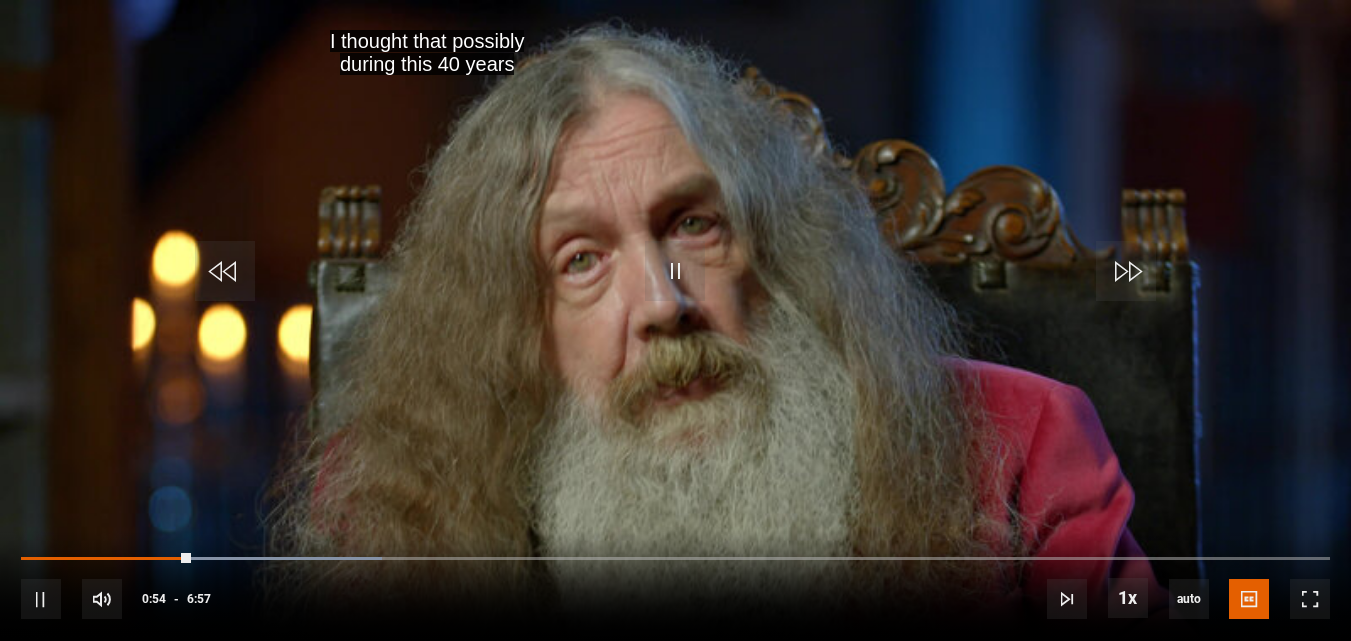 scroll, scrollTop: 704, scrollLeft: 0, axis: vertical 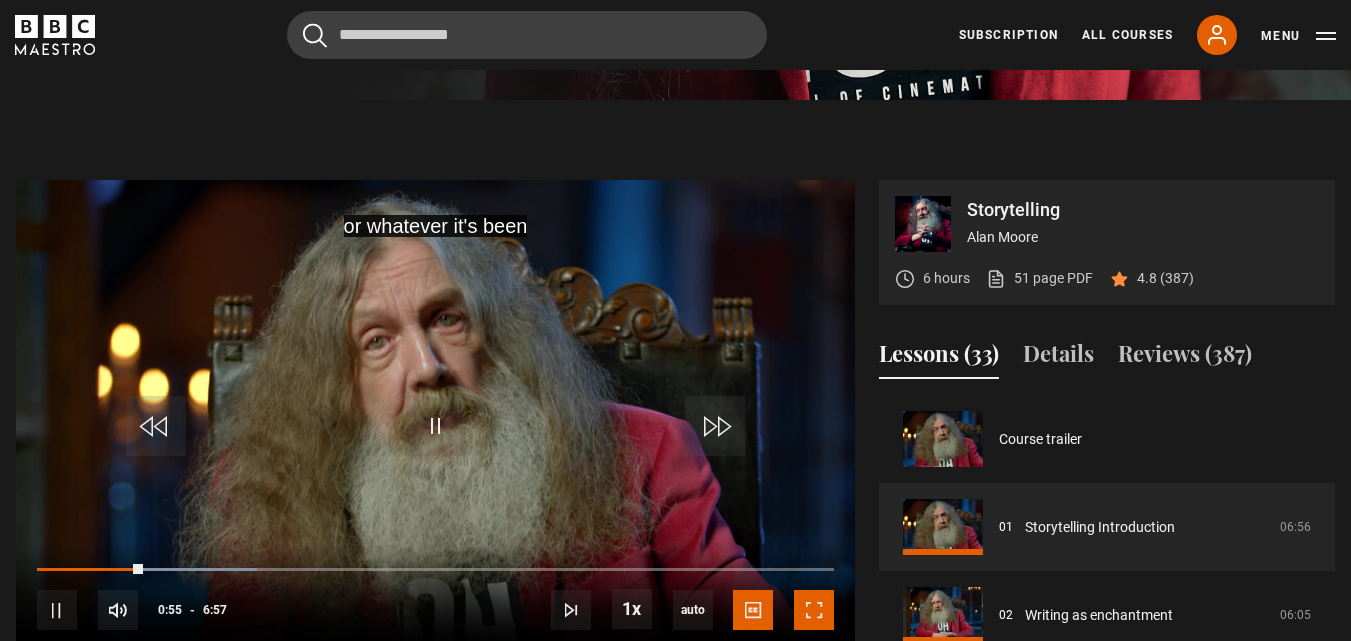 click at bounding box center (814, 610) 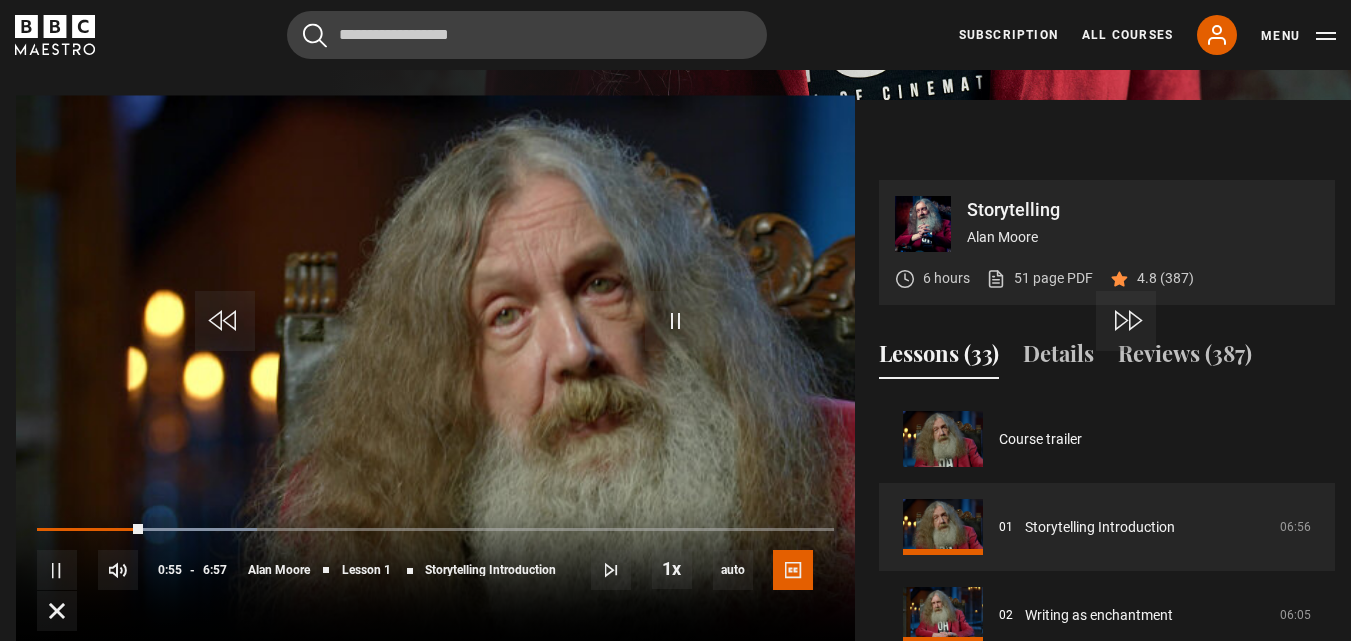 scroll, scrollTop: 715, scrollLeft: 0, axis: vertical 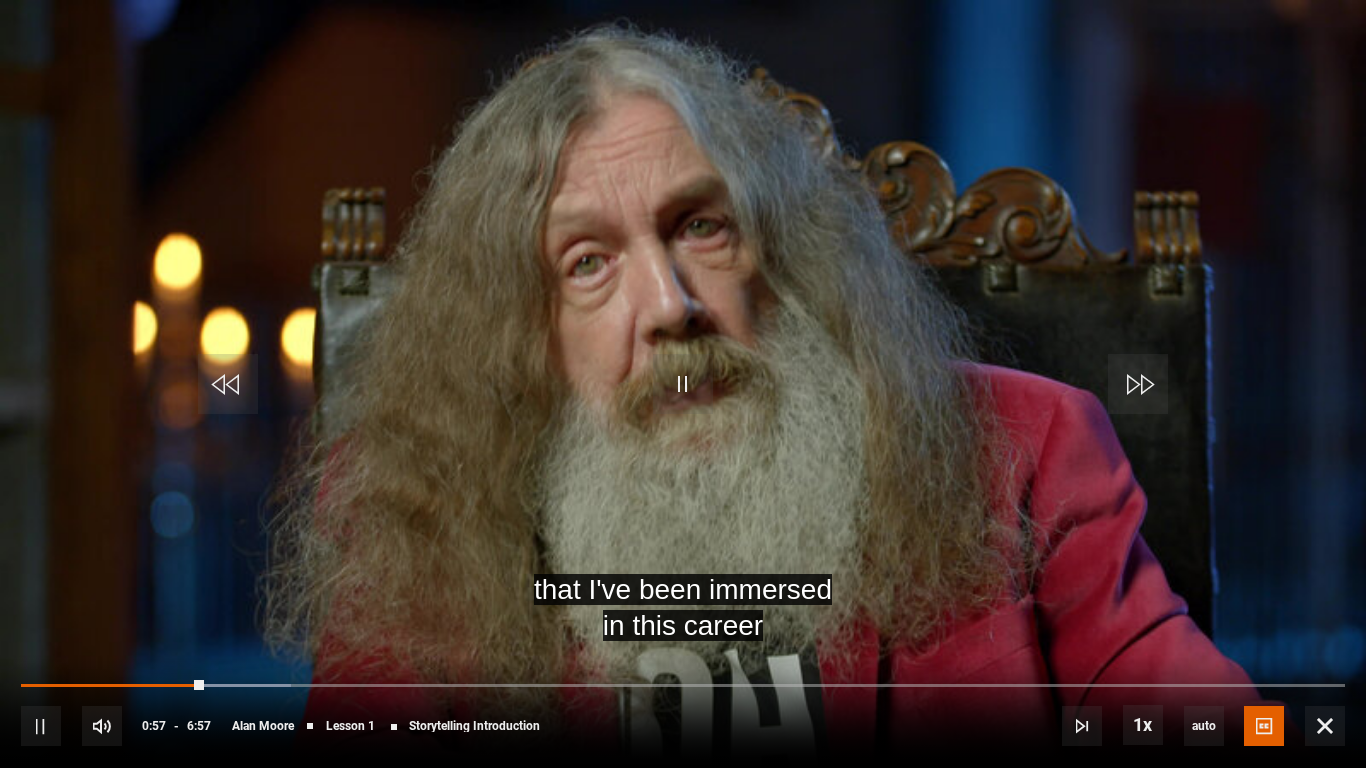 drag, startPoint x: 595, startPoint y: 332, endPoint x: 838, endPoint y: 278, distance: 248.9277 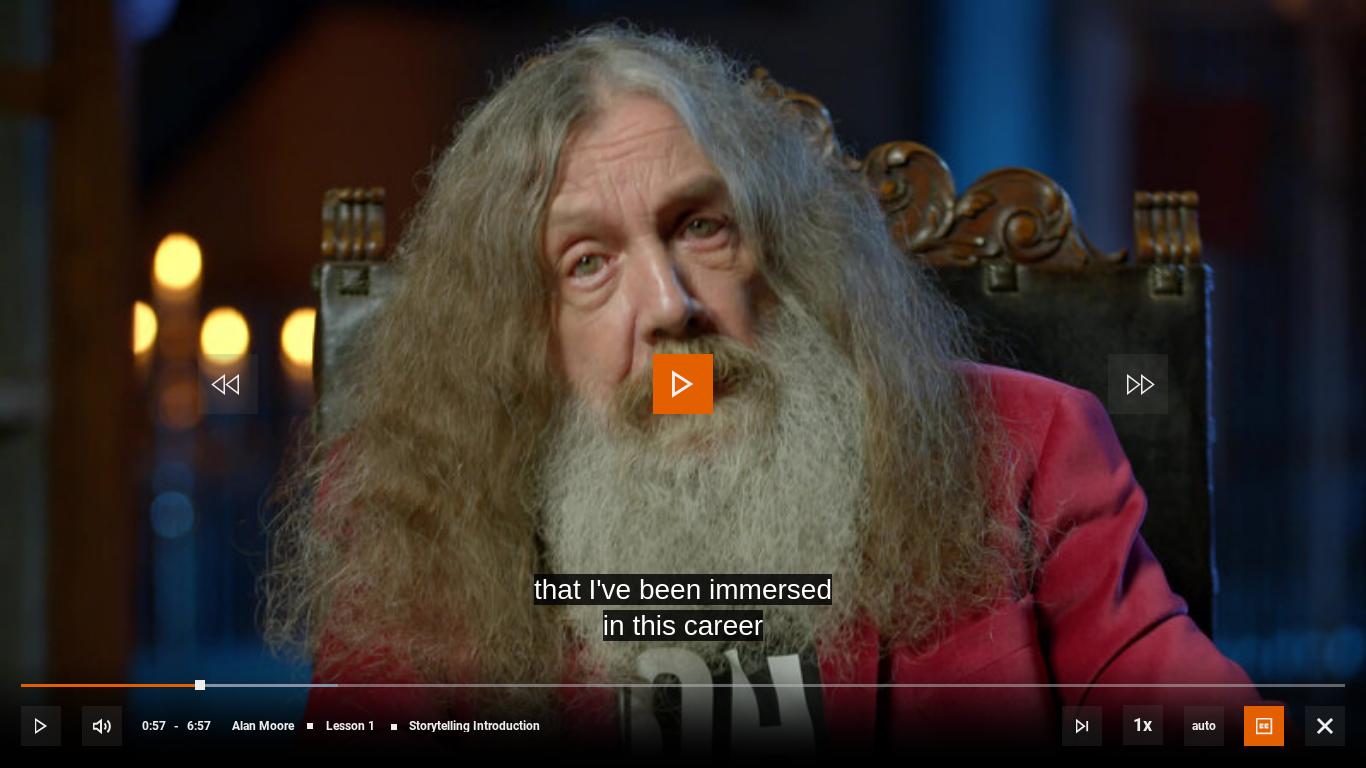 click at bounding box center [683, 384] 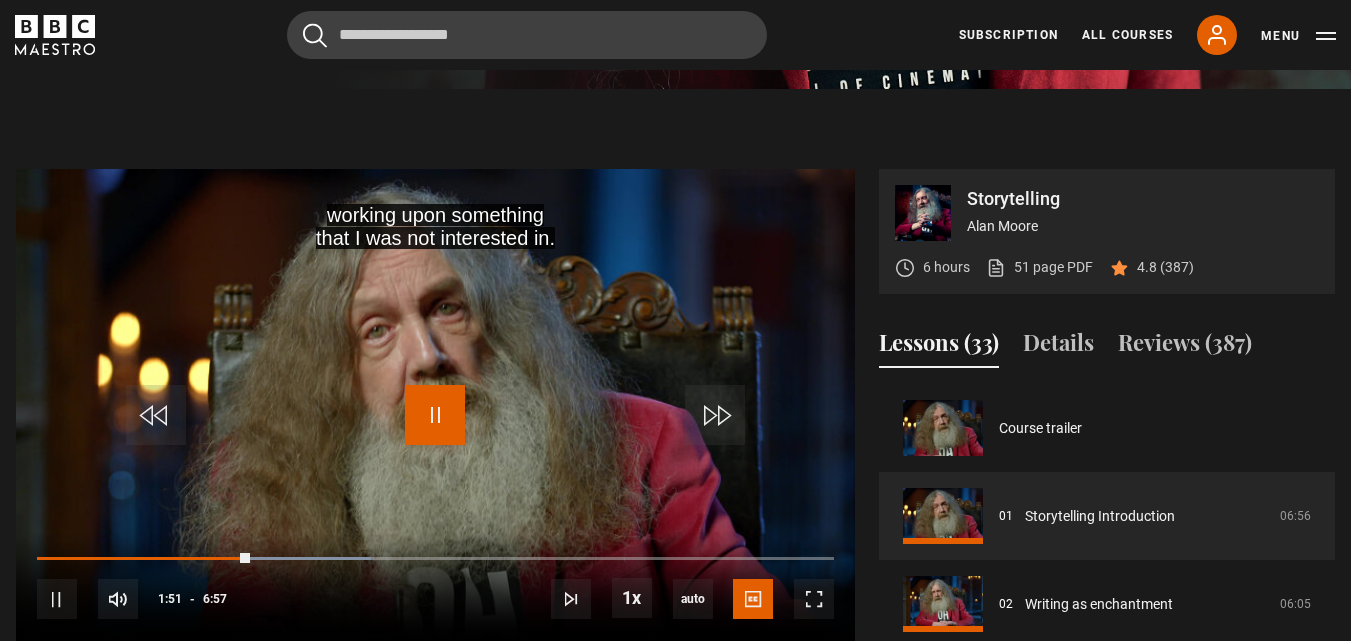 click at bounding box center [435, 415] 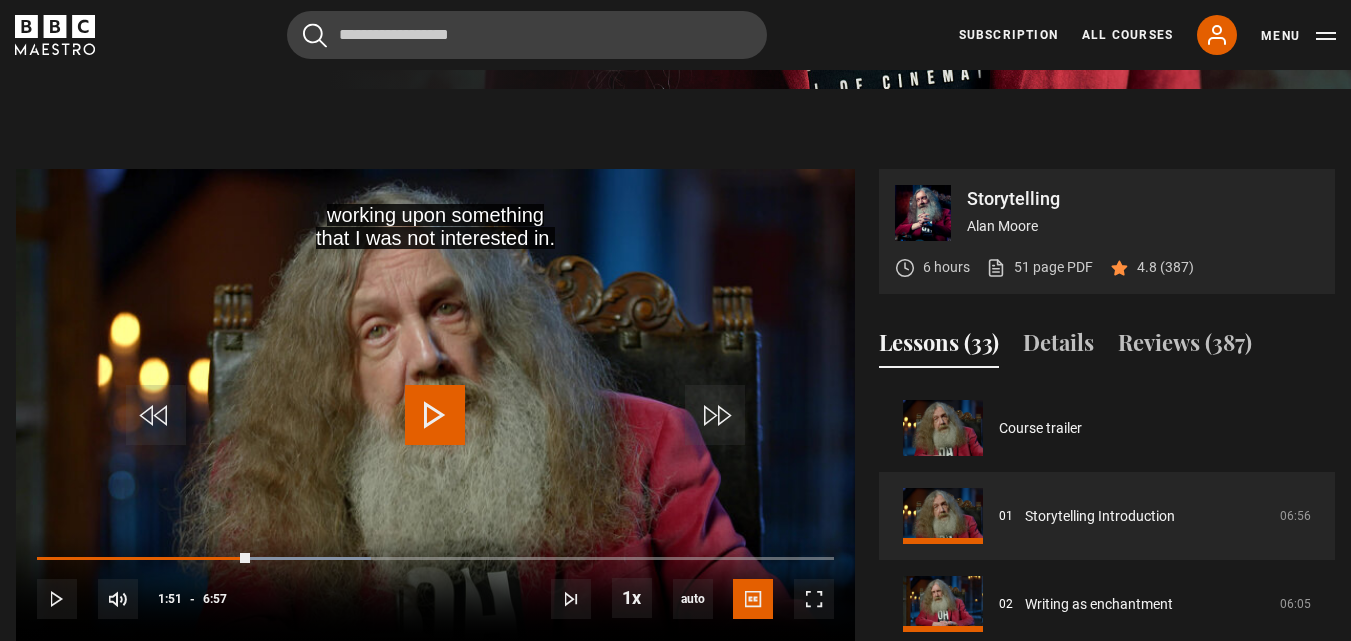 click at bounding box center [435, 415] 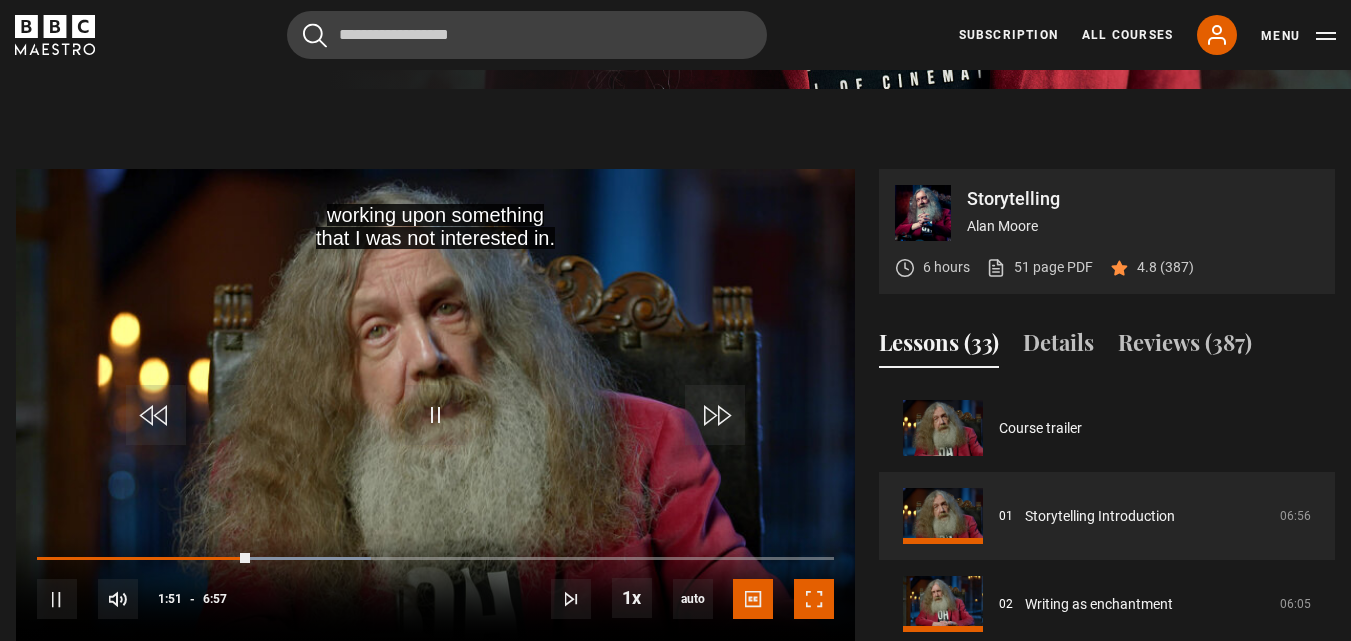 click at bounding box center [814, 599] 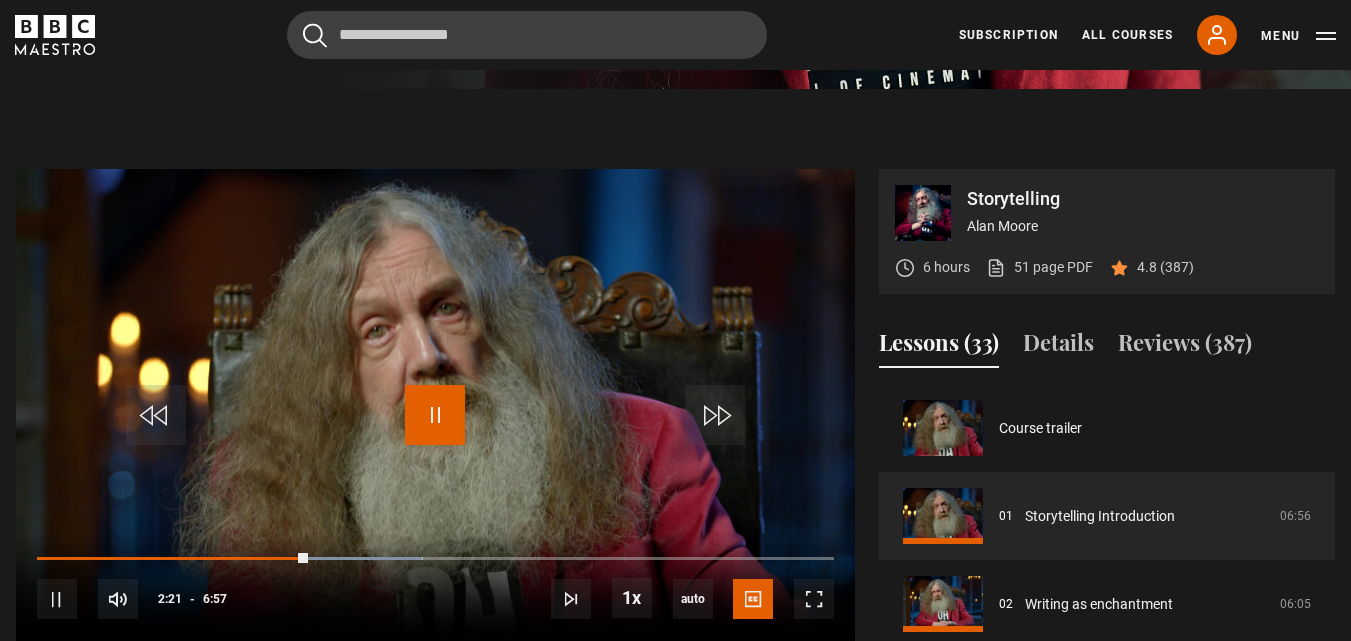 click at bounding box center (435, 415) 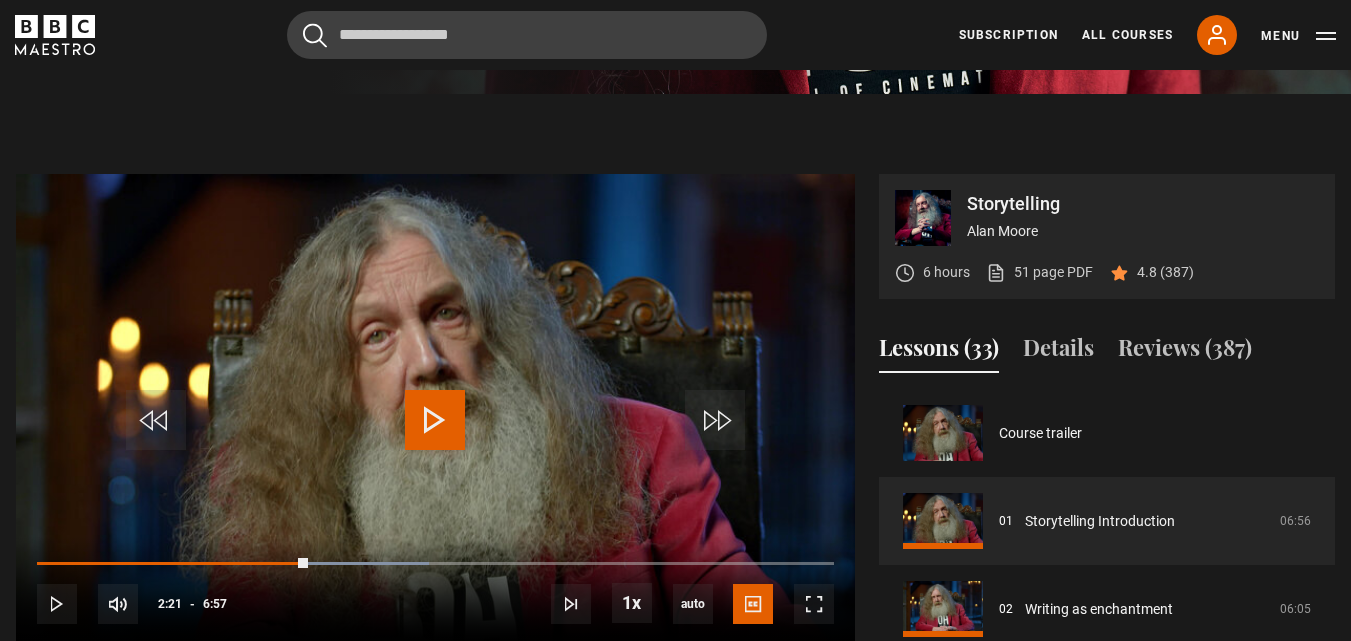 scroll, scrollTop: 615, scrollLeft: 0, axis: vertical 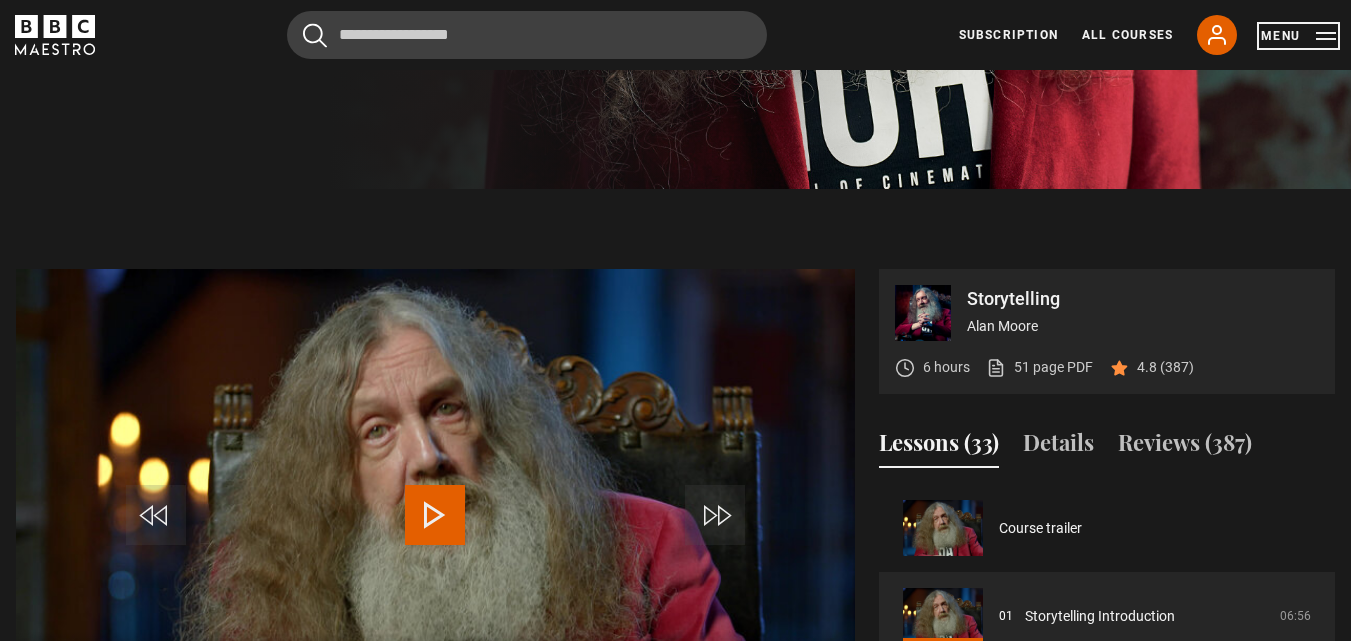 click on "Menu" at bounding box center [1298, 36] 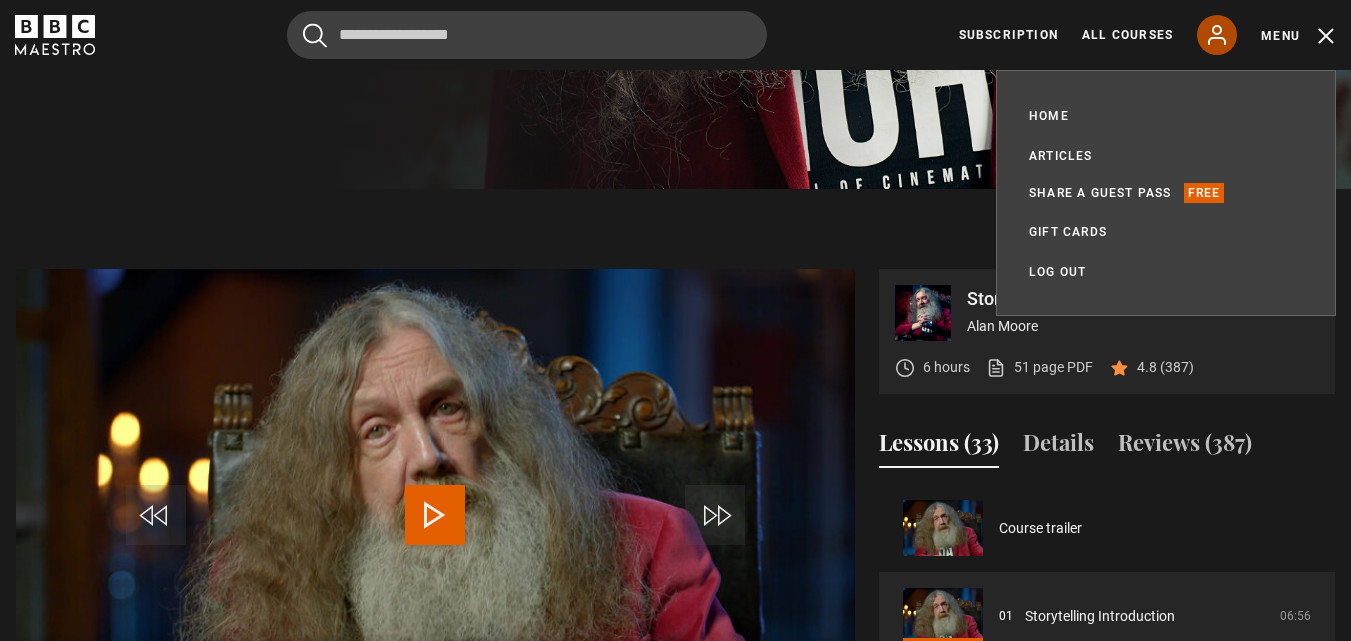 click 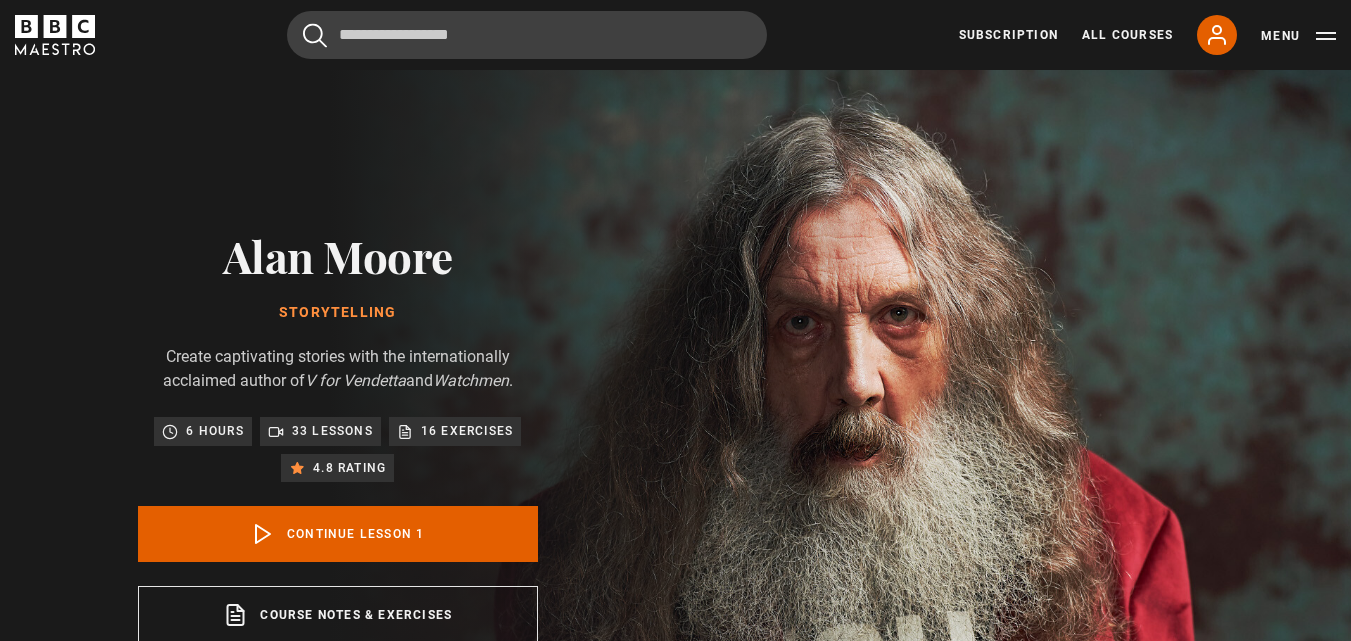 scroll, scrollTop: 0, scrollLeft: 0, axis: both 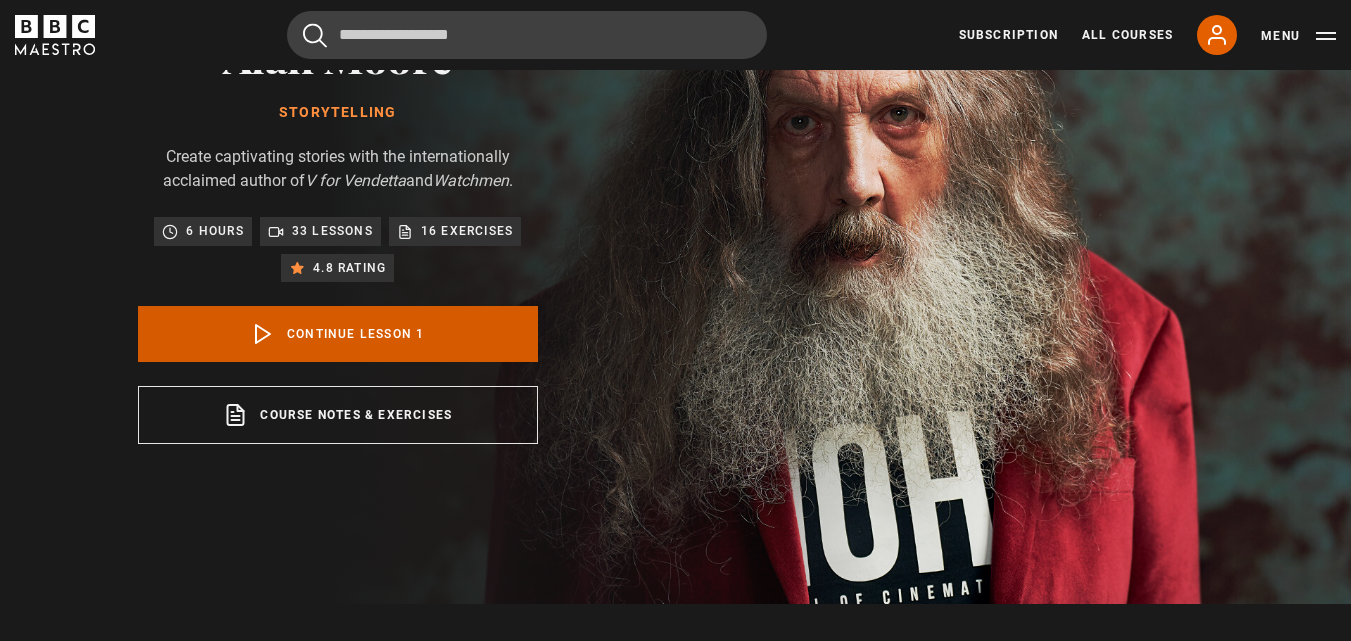 click on "Continue lesson 1" at bounding box center (338, 334) 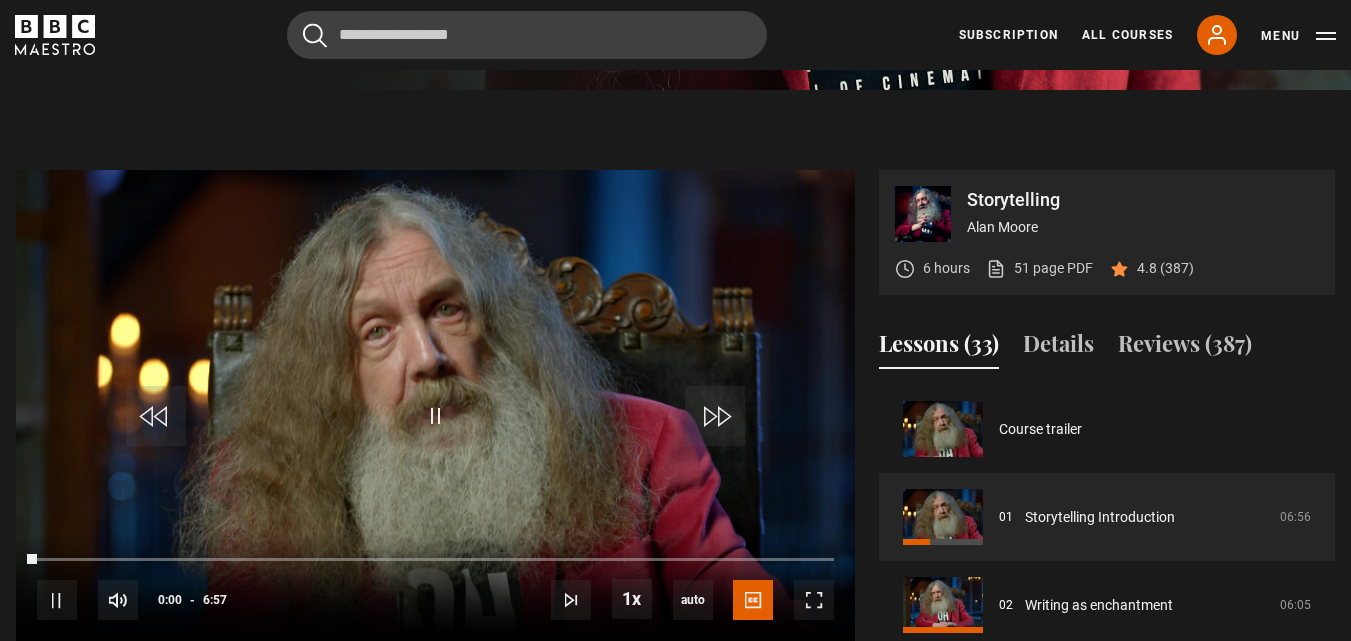 scroll, scrollTop: 804, scrollLeft: 0, axis: vertical 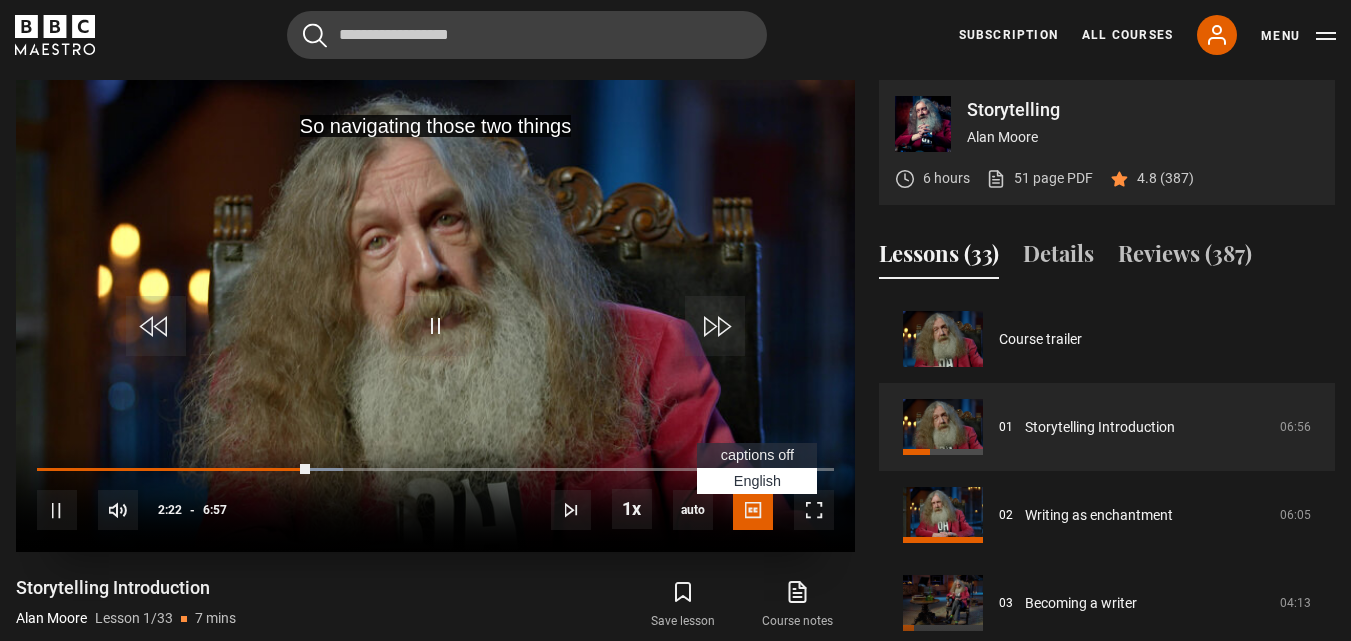 click at bounding box center (753, 510) 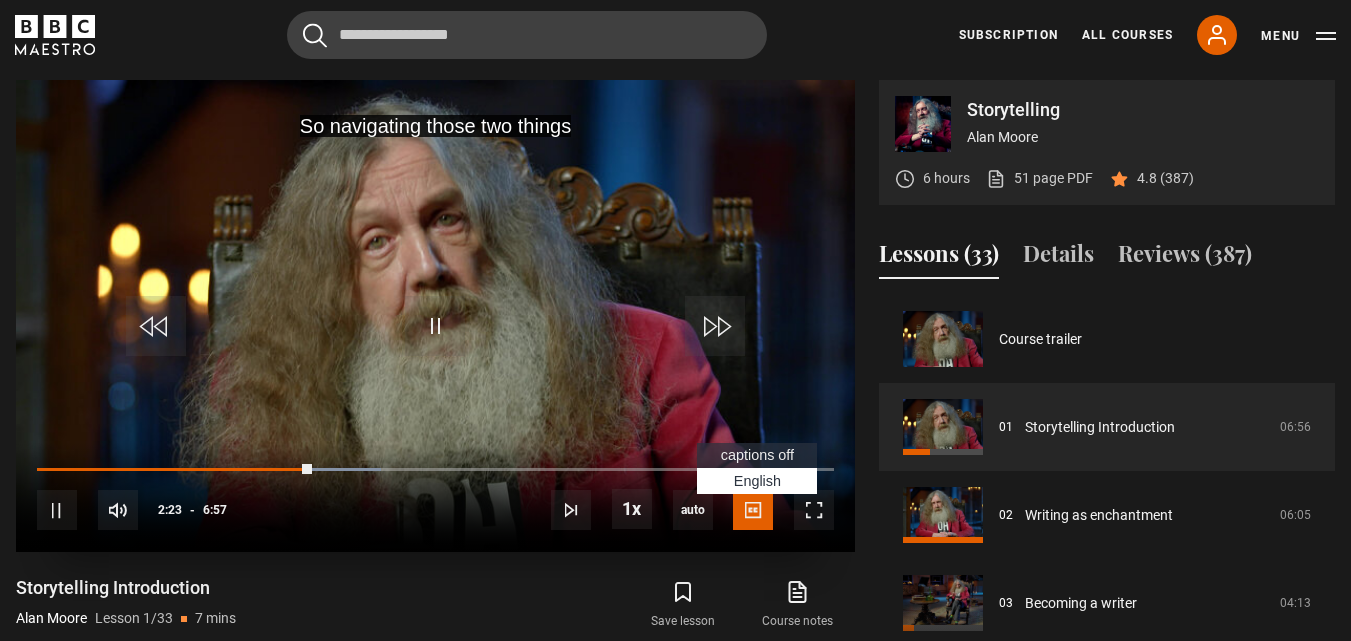 click on "captions off" at bounding box center [757, 455] 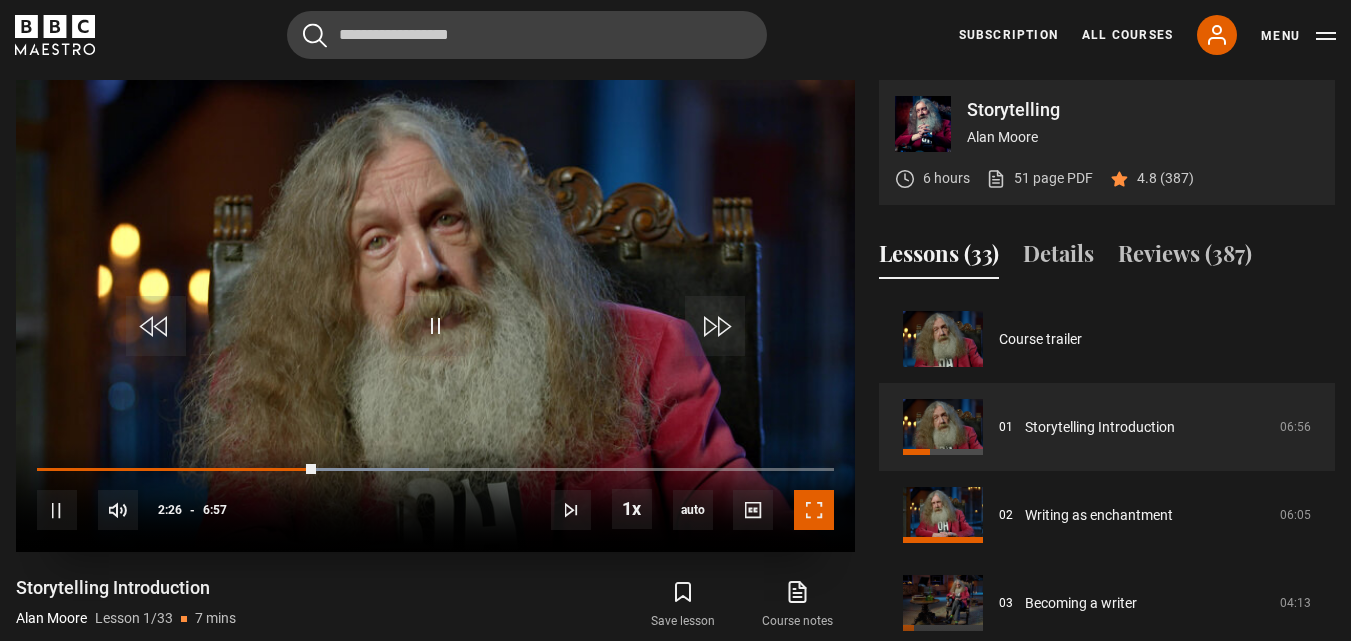 click at bounding box center [814, 510] 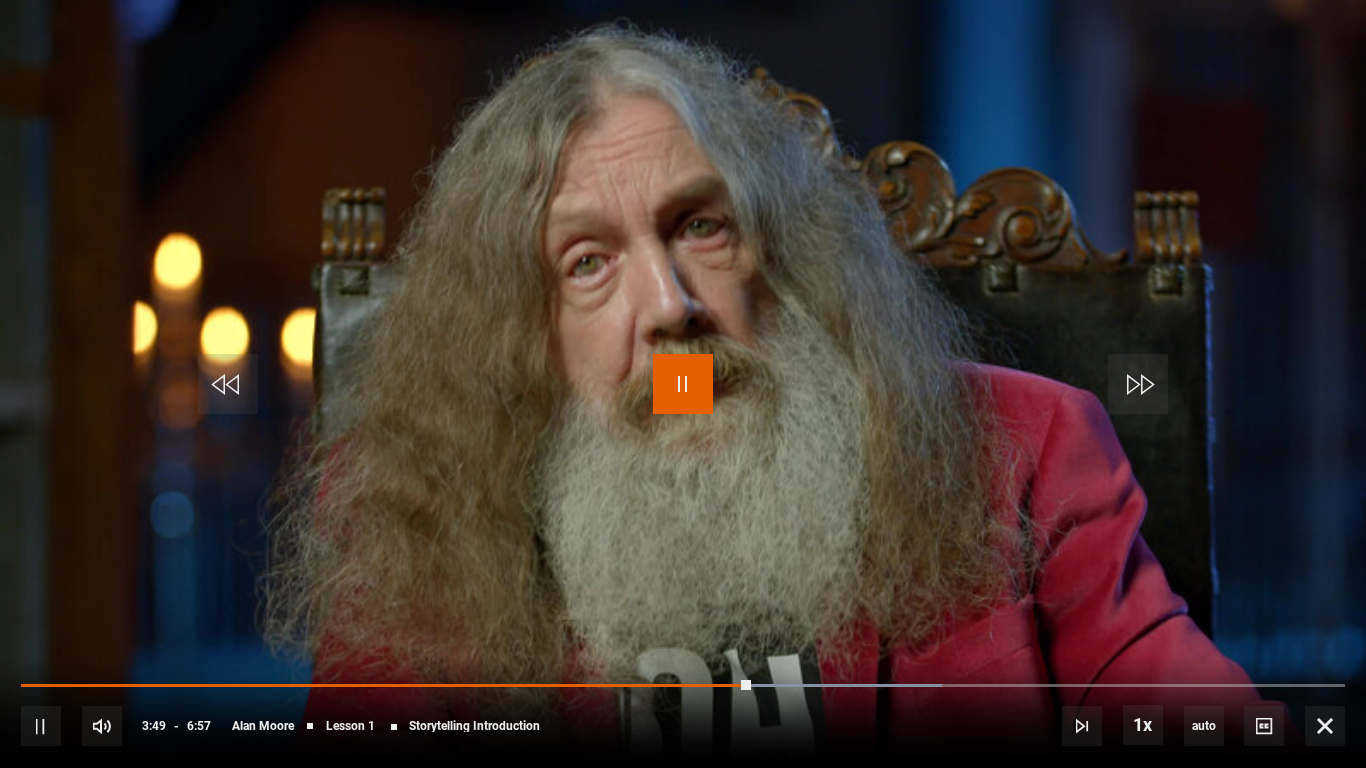 click at bounding box center [683, 384] 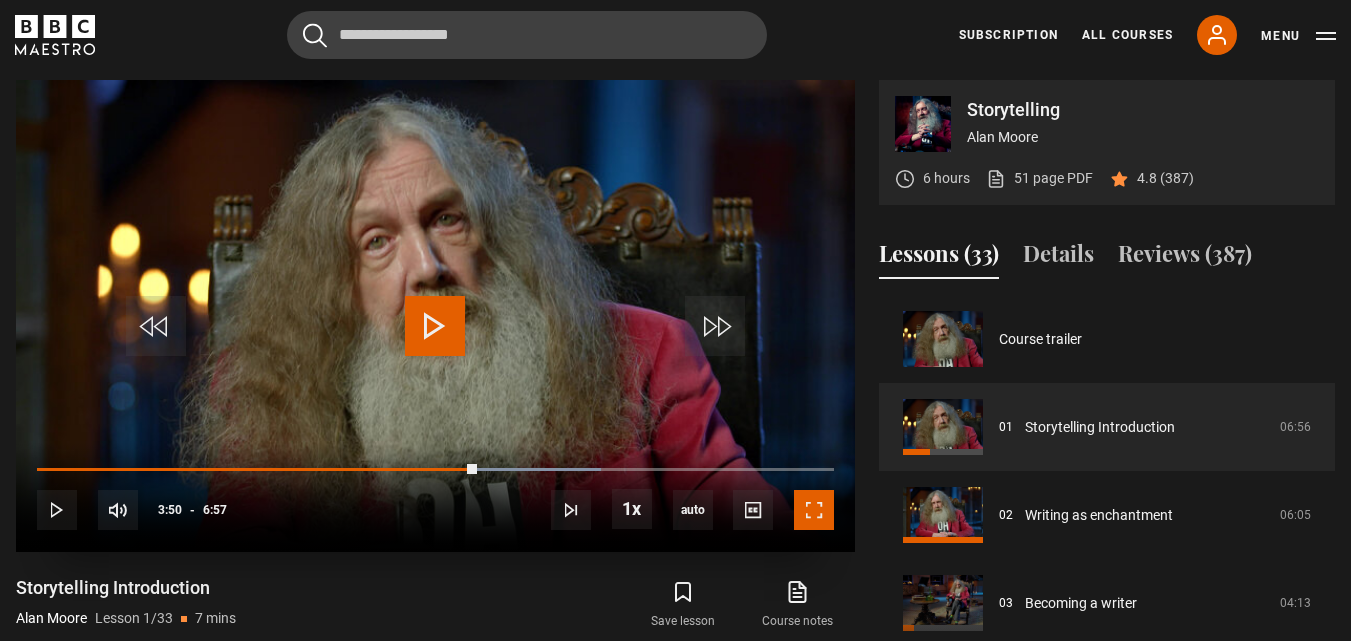 click at bounding box center [814, 510] 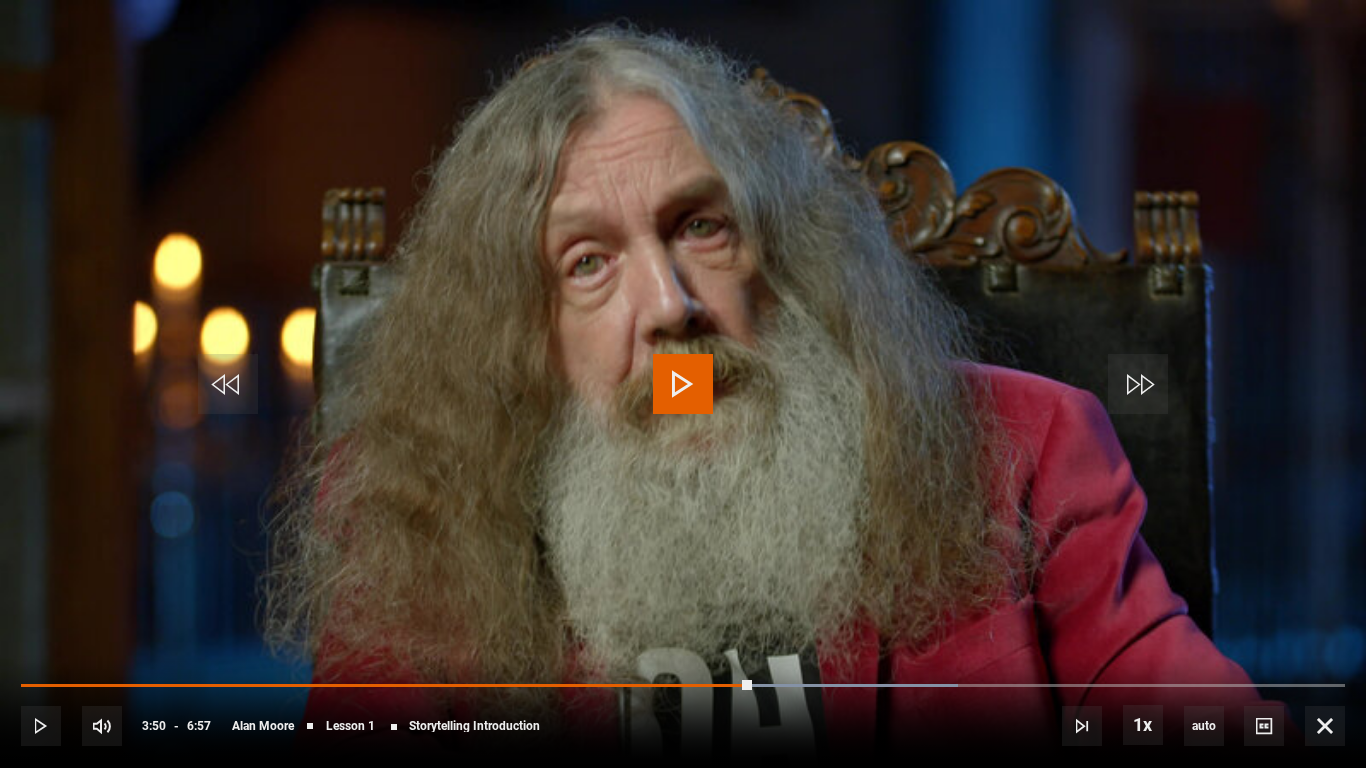 drag, startPoint x: 671, startPoint y: 400, endPoint x: 899, endPoint y: 287, distance: 254.46611 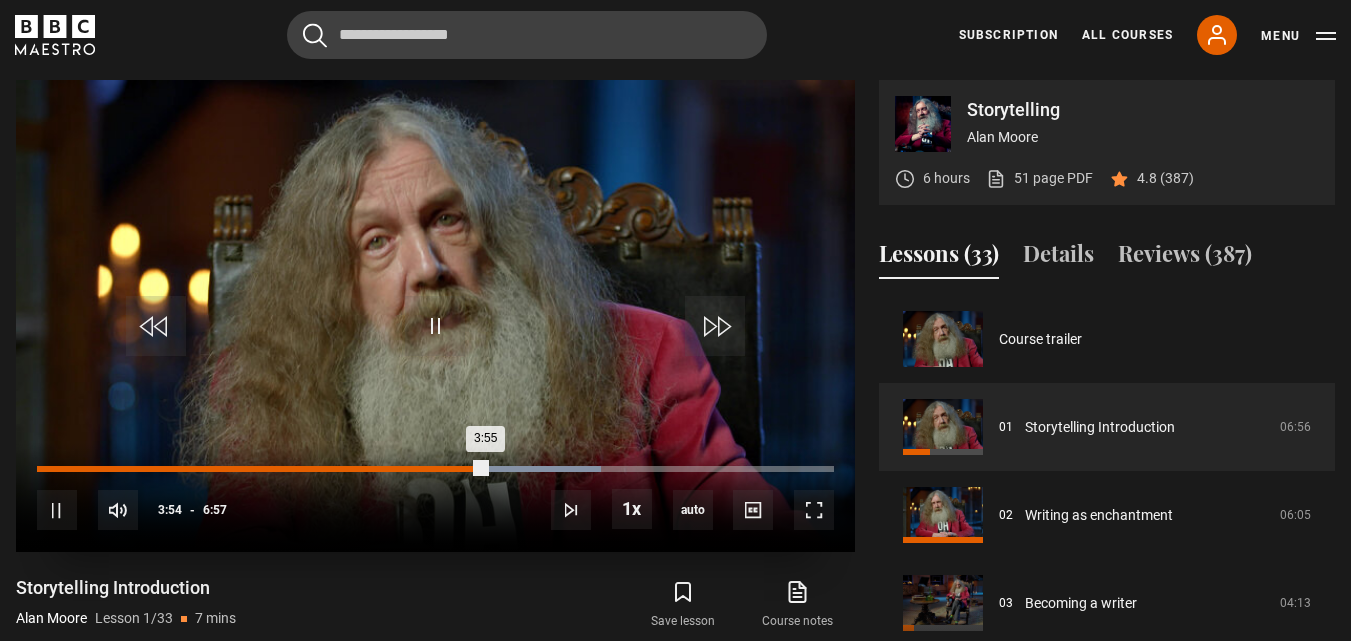 click on "Loaded :  70.74% 3:33 3:55" at bounding box center [435, 469] 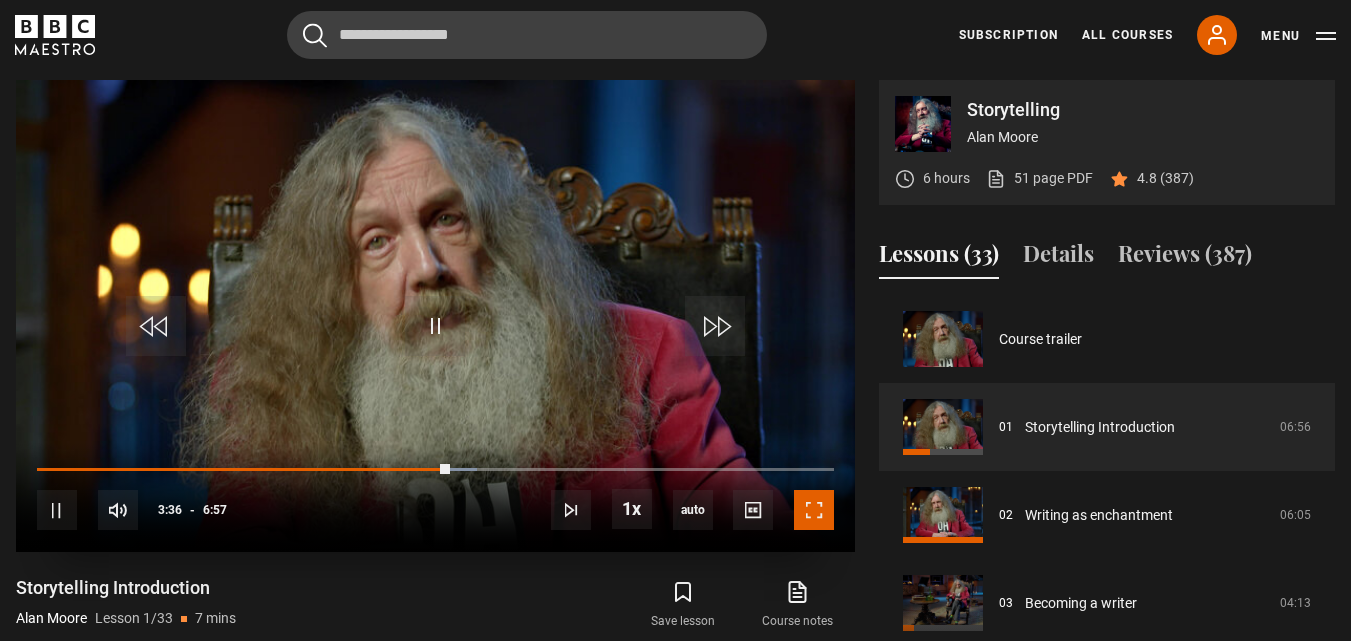 click at bounding box center (814, 510) 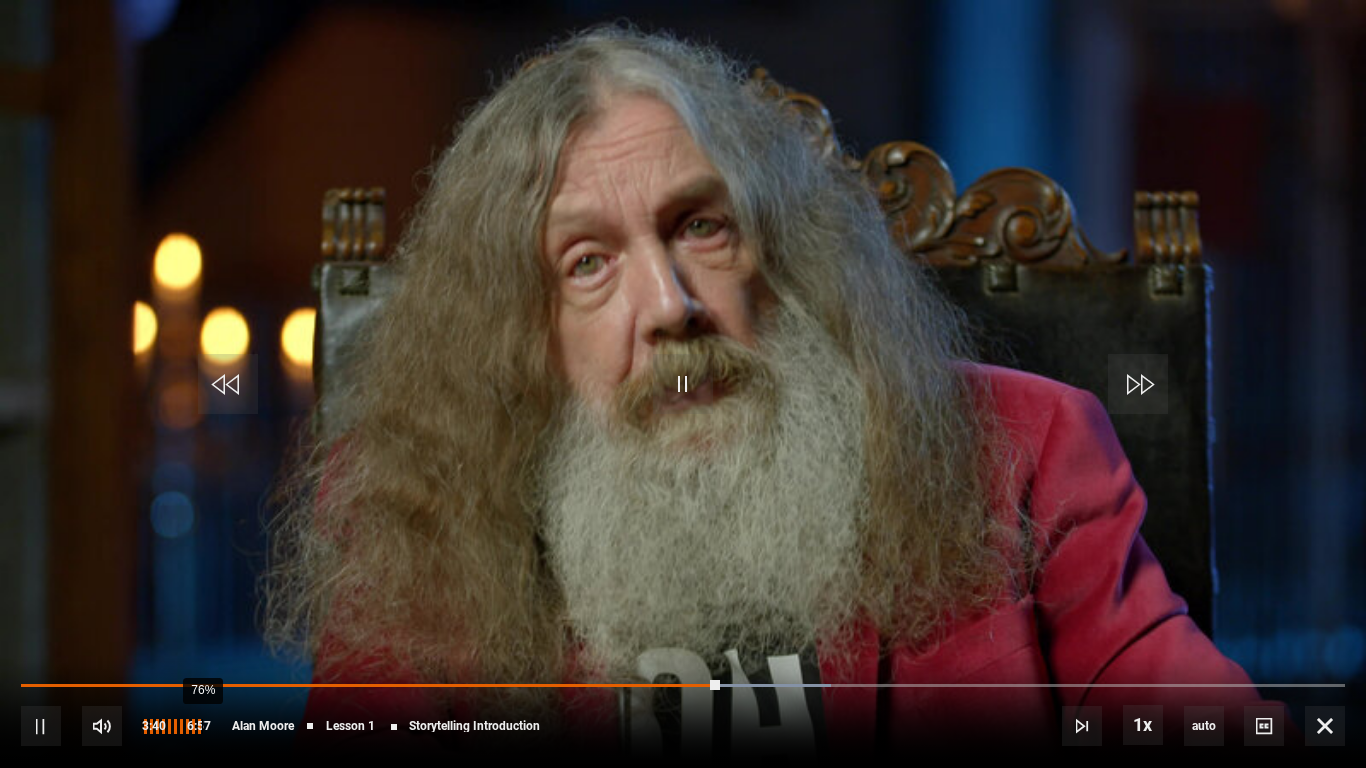 click on "76%" at bounding box center [202, 726] 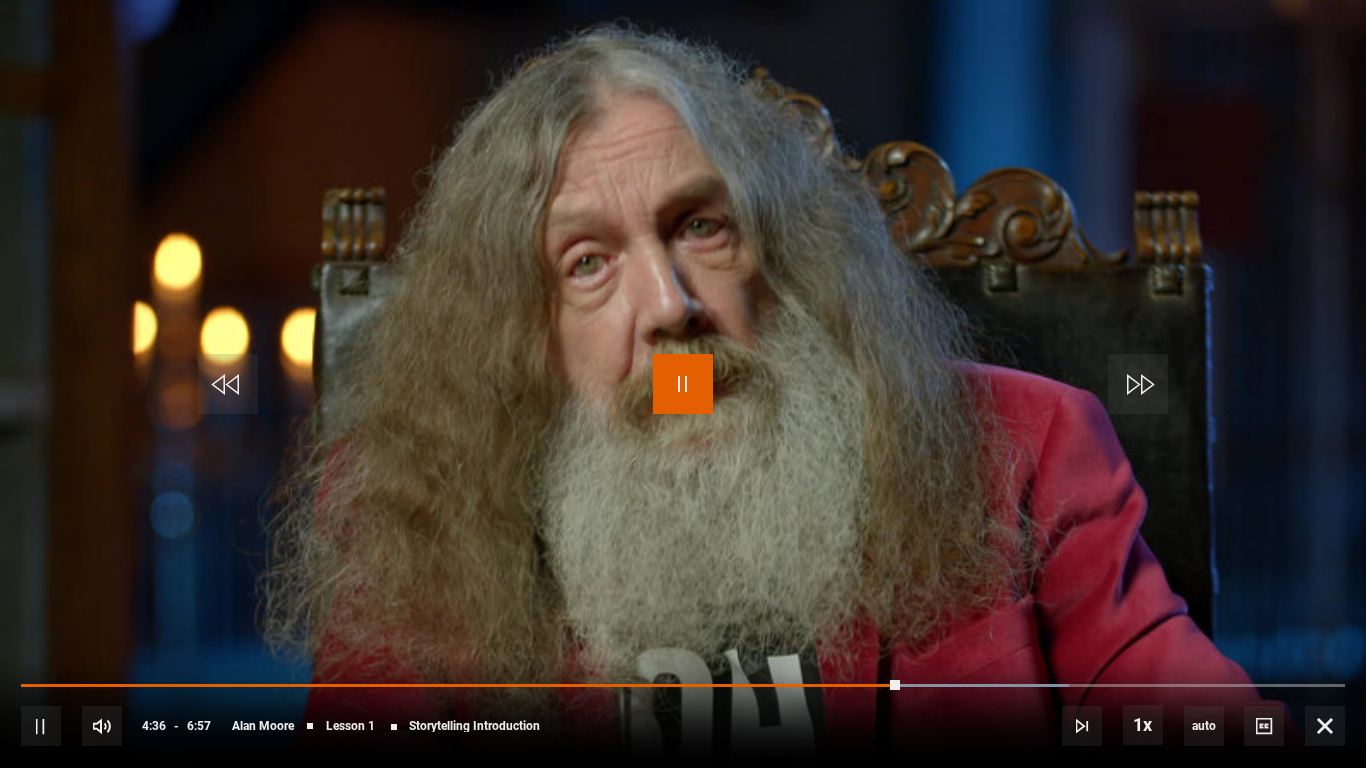click at bounding box center [683, 384] 